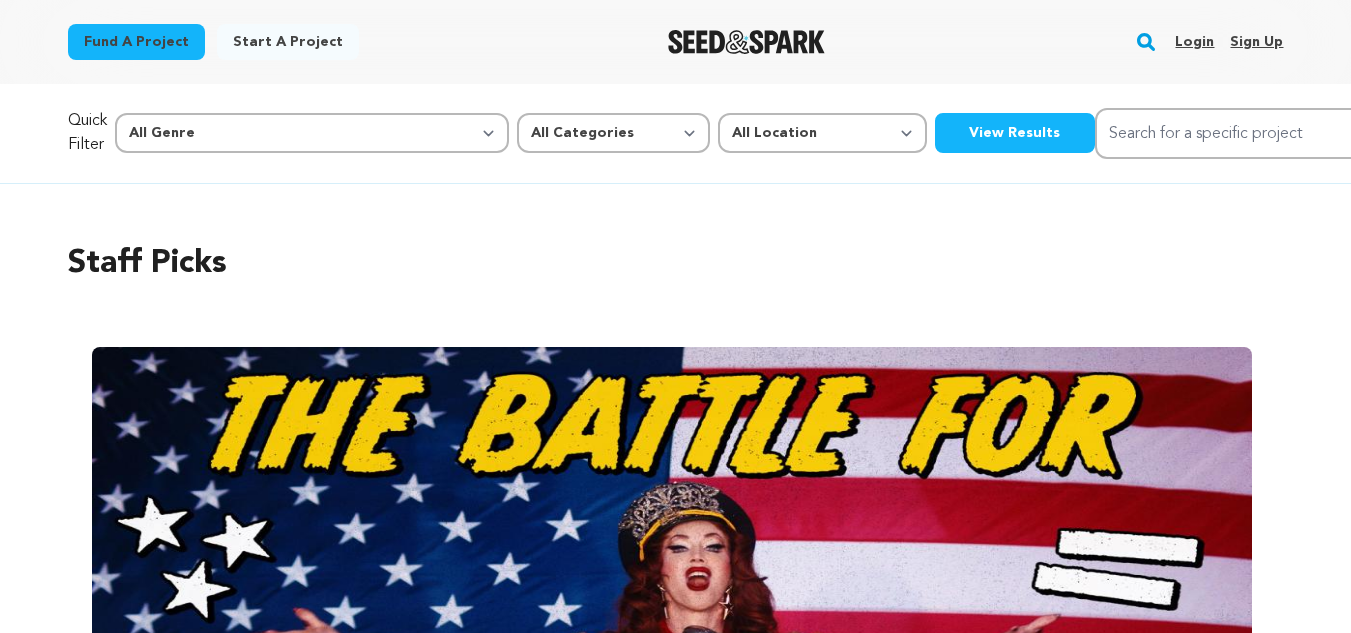 scroll, scrollTop: 0, scrollLeft: 0, axis: both 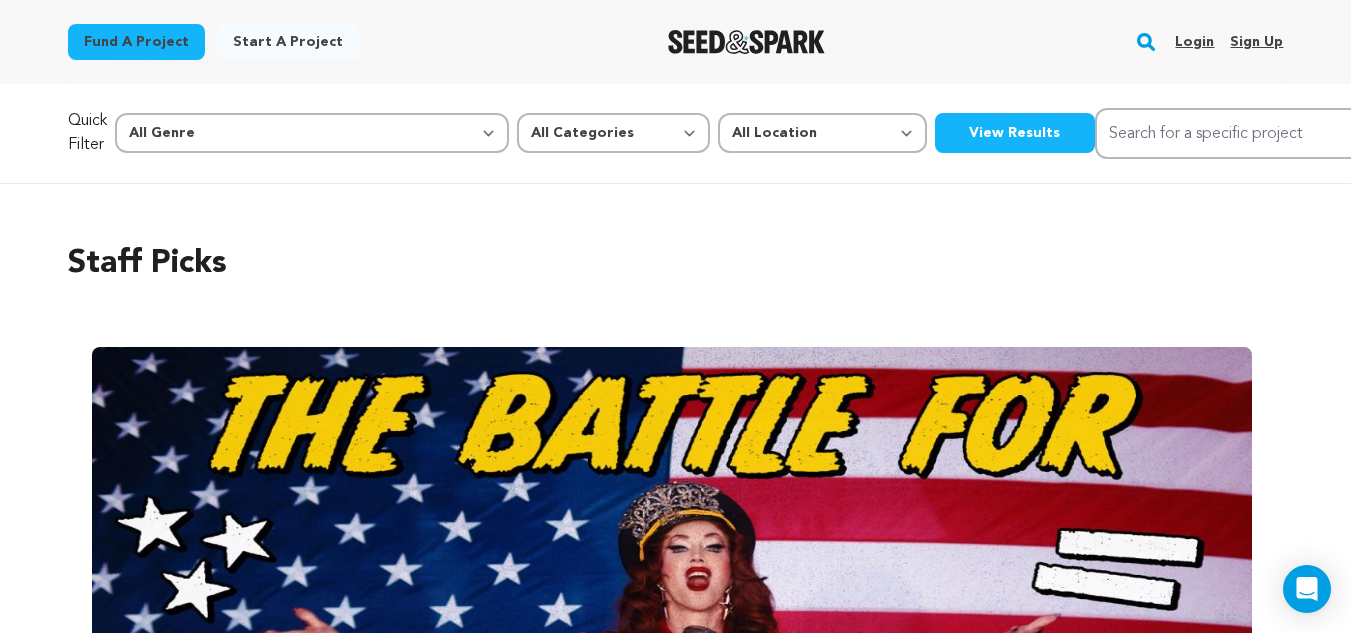 click on "Login" at bounding box center (1194, 42) 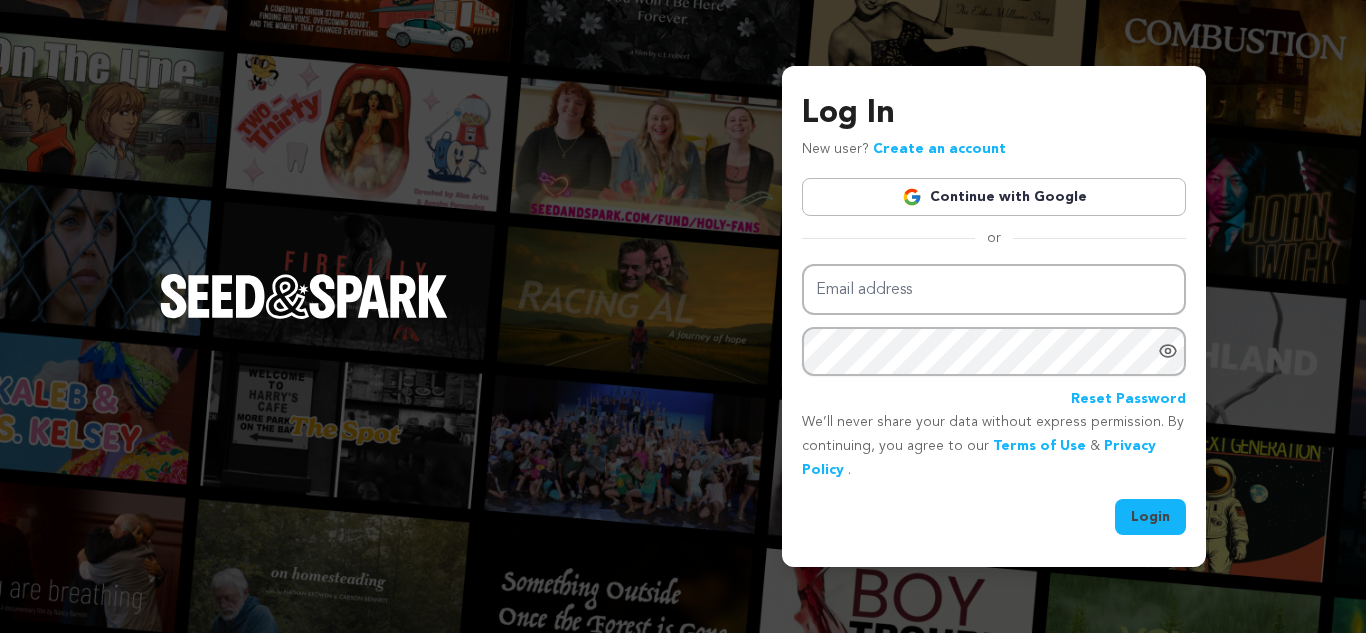 scroll, scrollTop: 0, scrollLeft: 0, axis: both 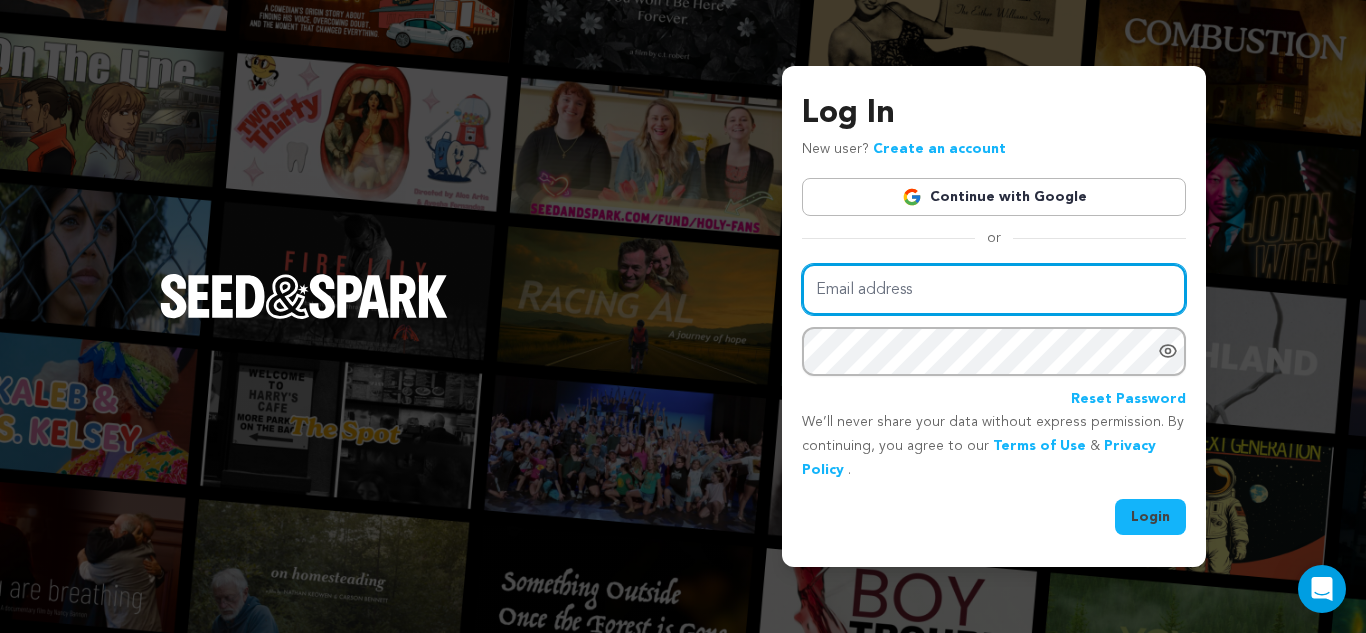 click on "Email address" at bounding box center [994, 289] 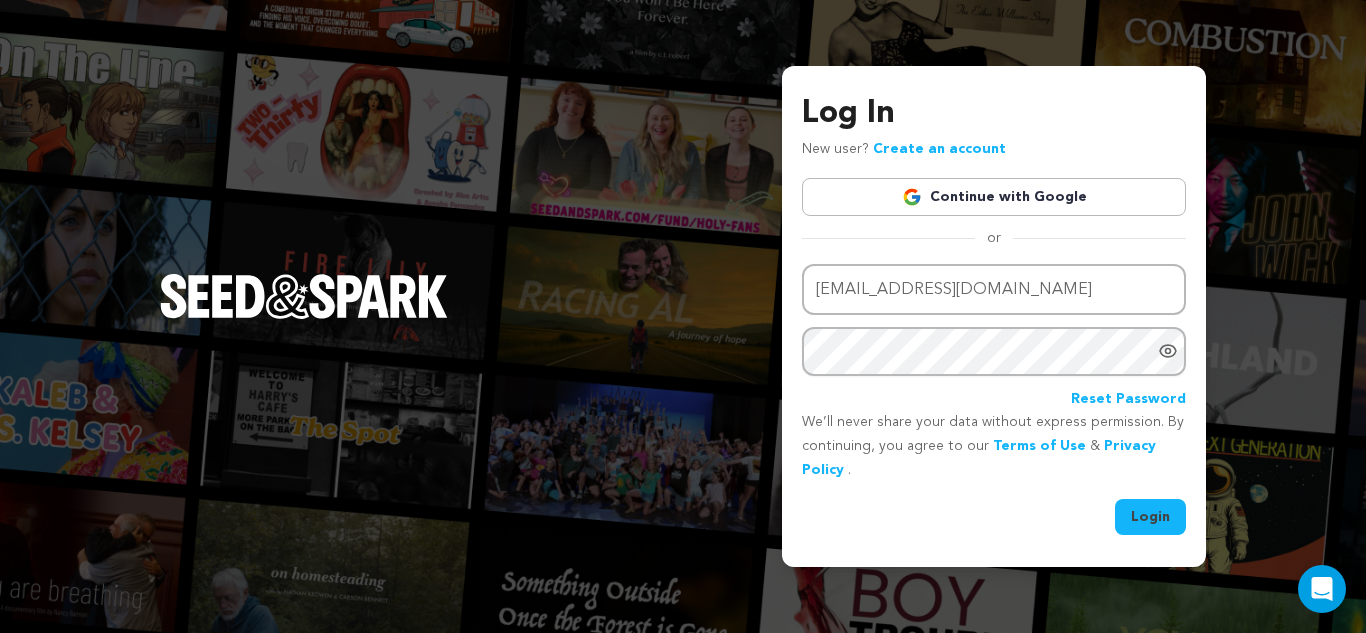 click on "Login" at bounding box center [1150, 517] 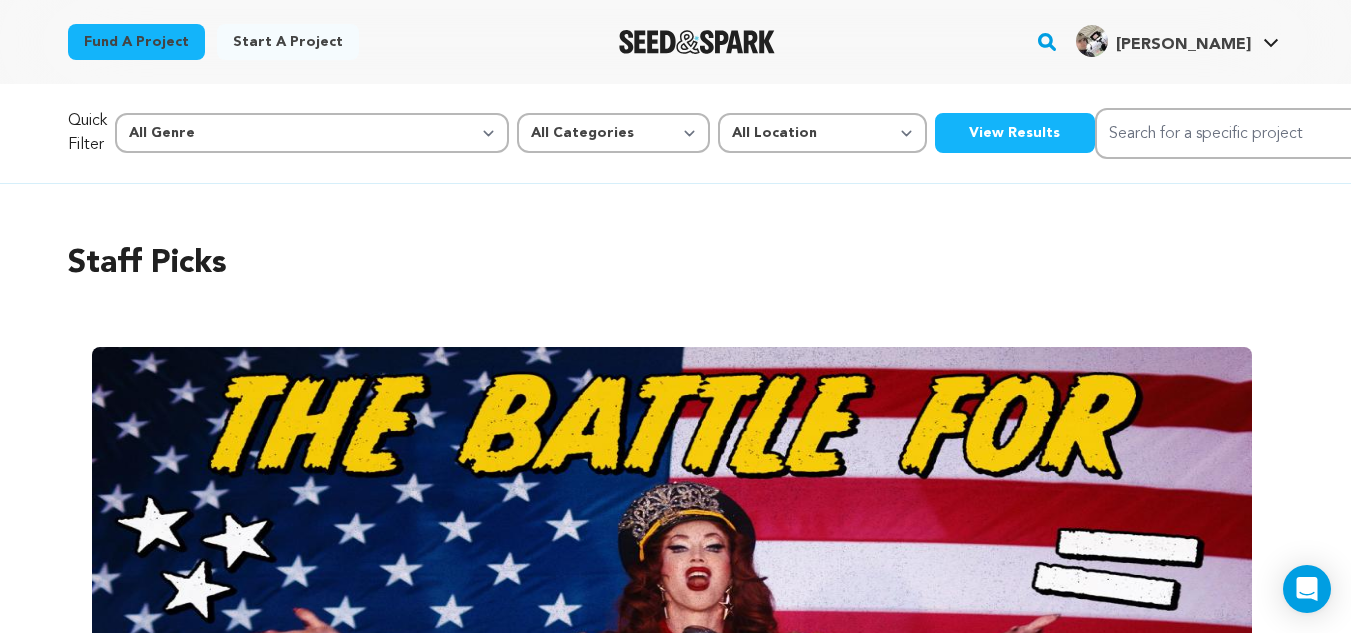 scroll, scrollTop: 0, scrollLeft: 0, axis: both 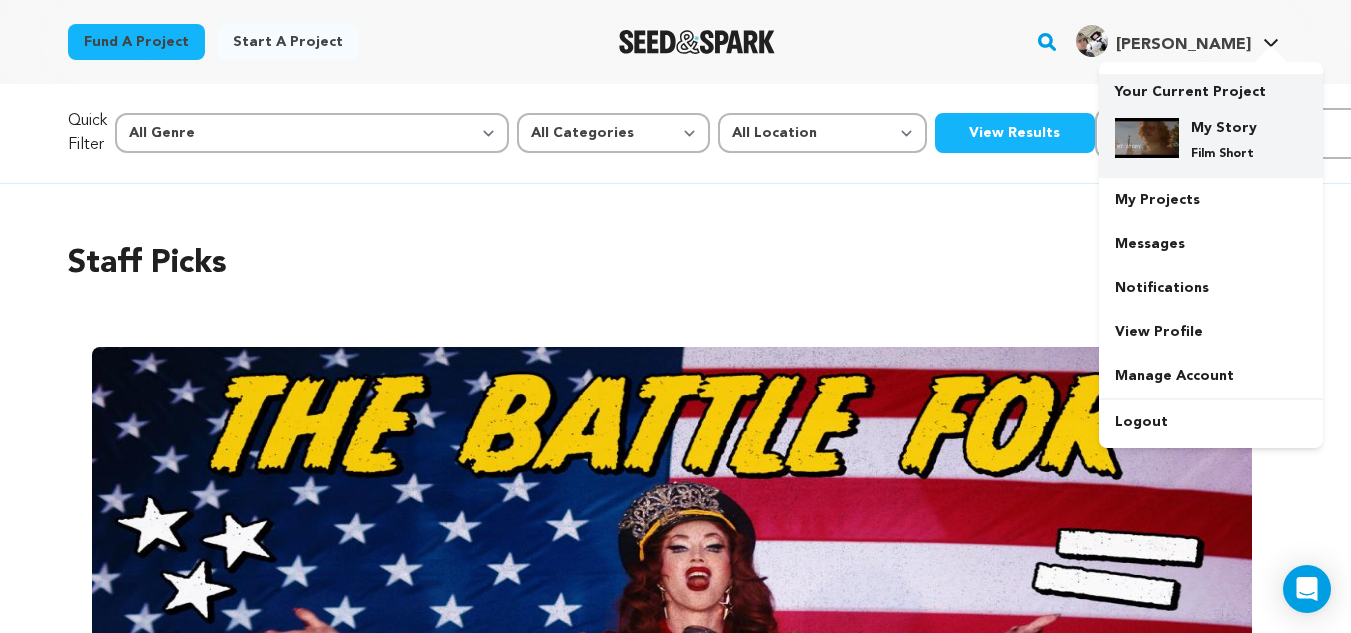 click on "My Story" at bounding box center [1227, 128] 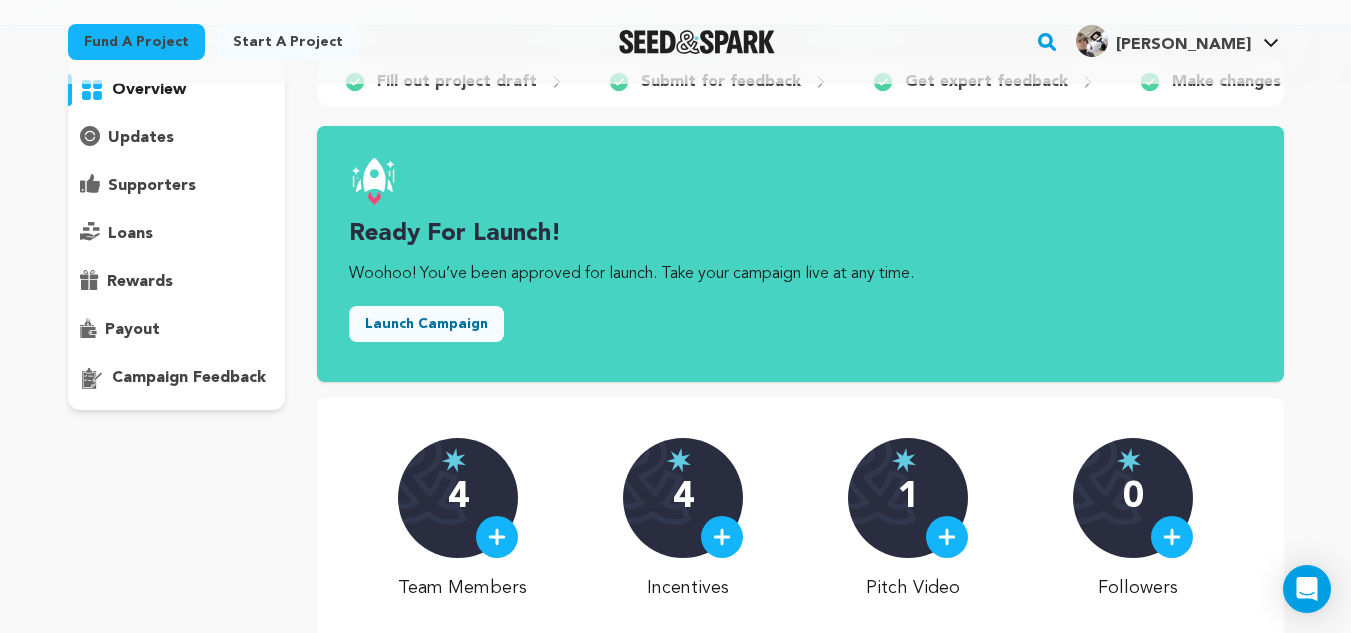 scroll, scrollTop: 131, scrollLeft: 0, axis: vertical 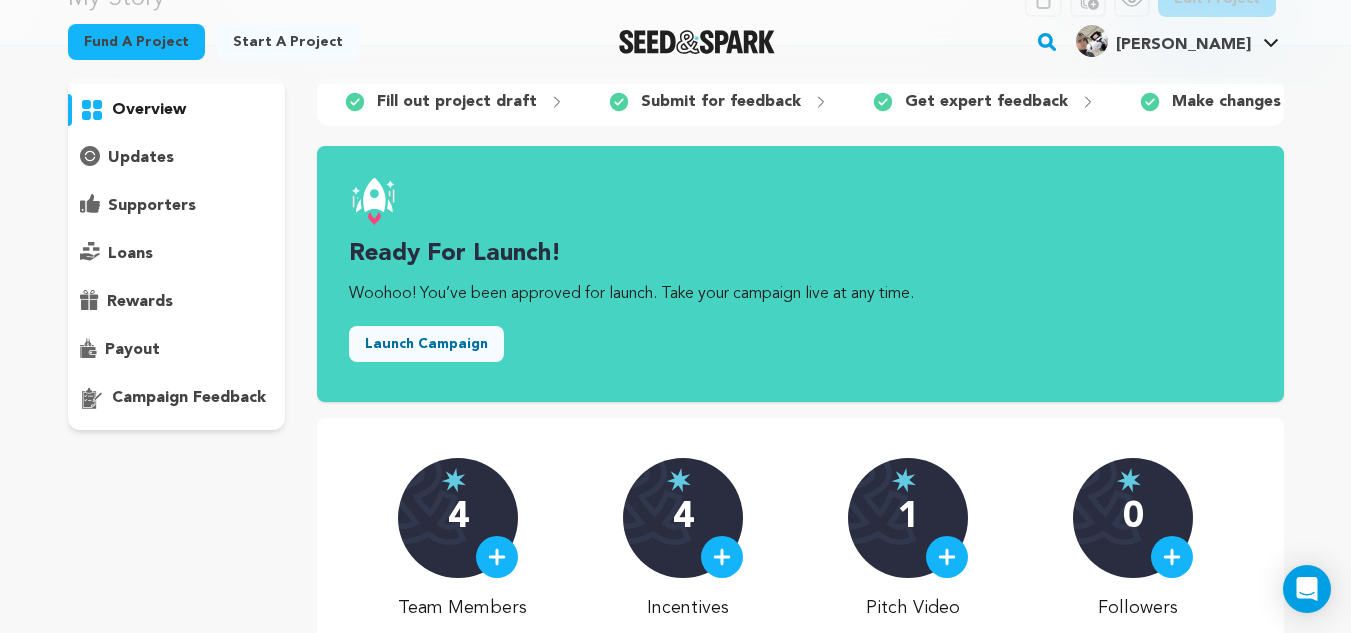 click on "campaign feedback" at bounding box center (189, 398) 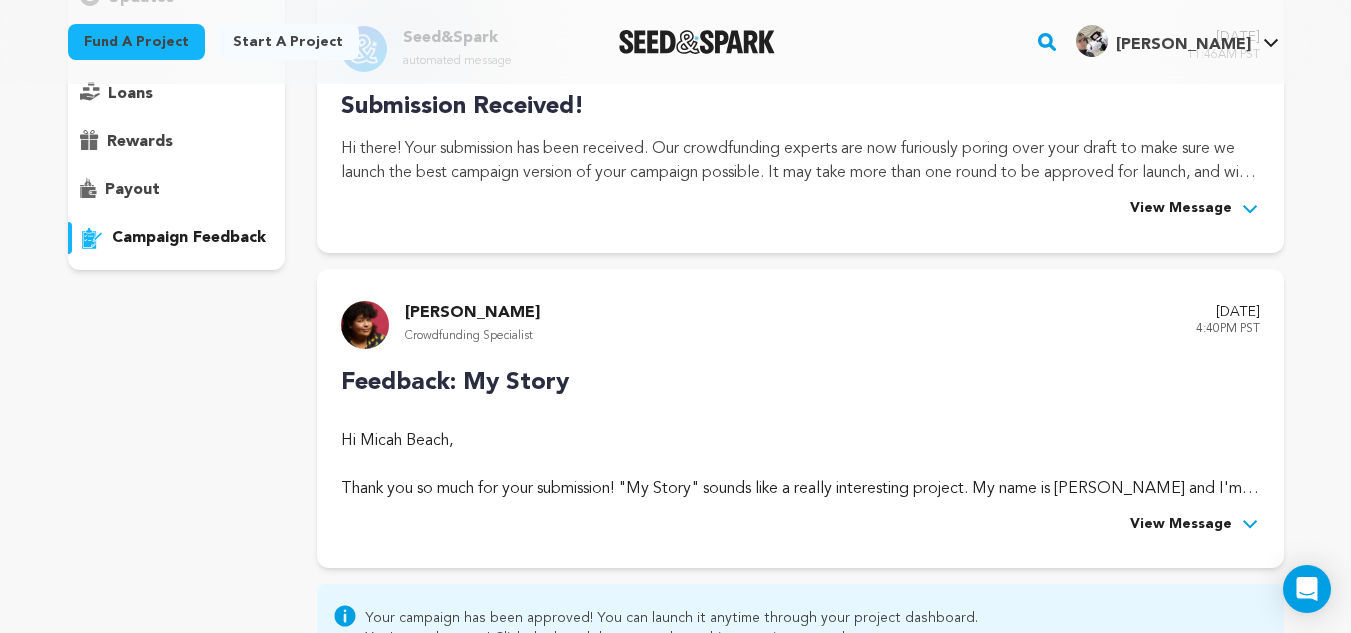 scroll, scrollTop: 295, scrollLeft: 0, axis: vertical 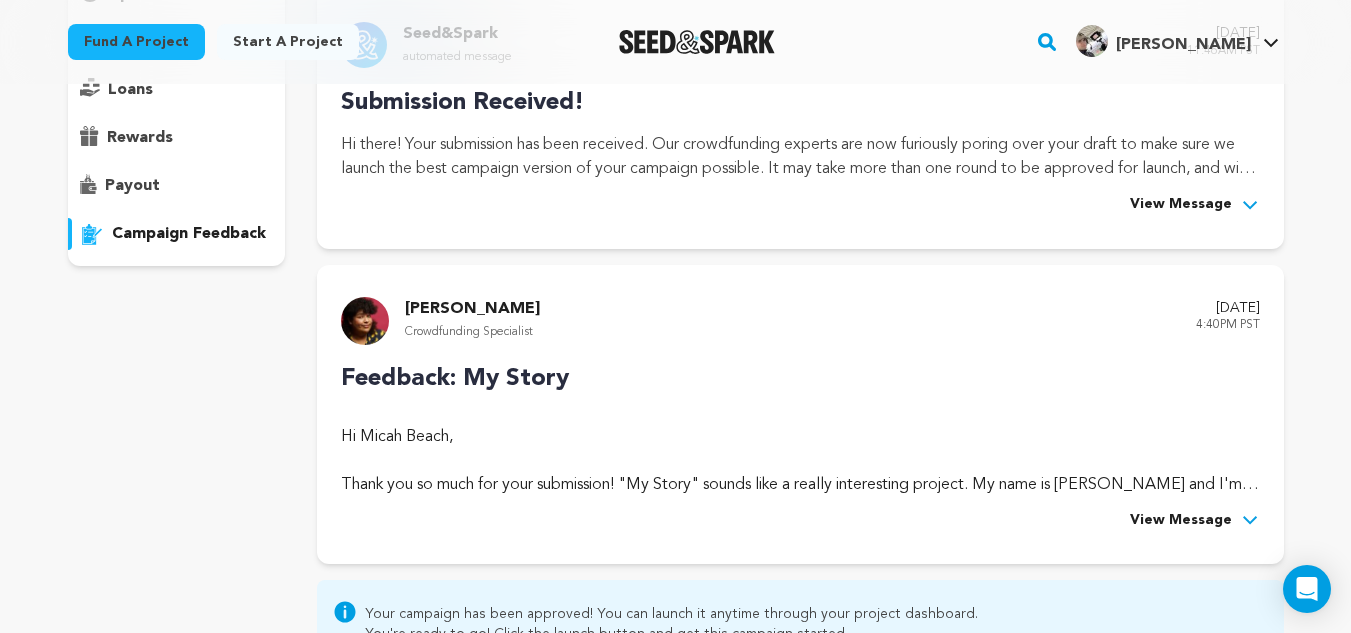 click on "View Message" at bounding box center (1181, 521) 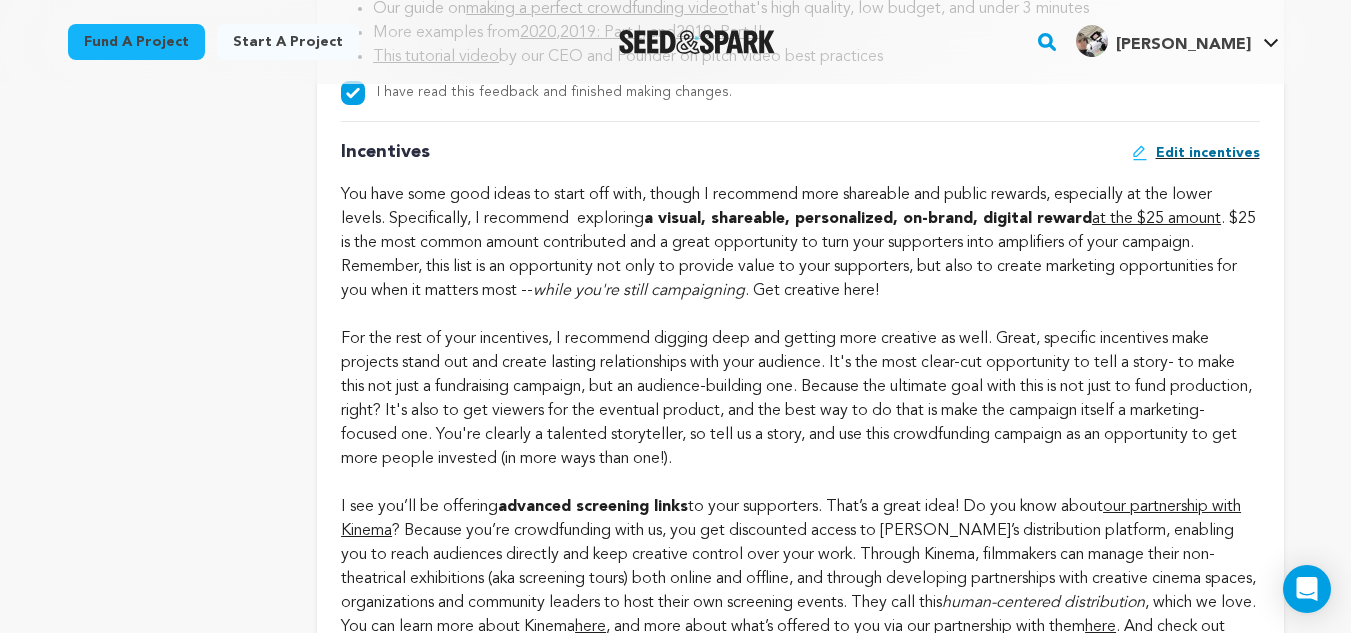 scroll, scrollTop: 1825, scrollLeft: 0, axis: vertical 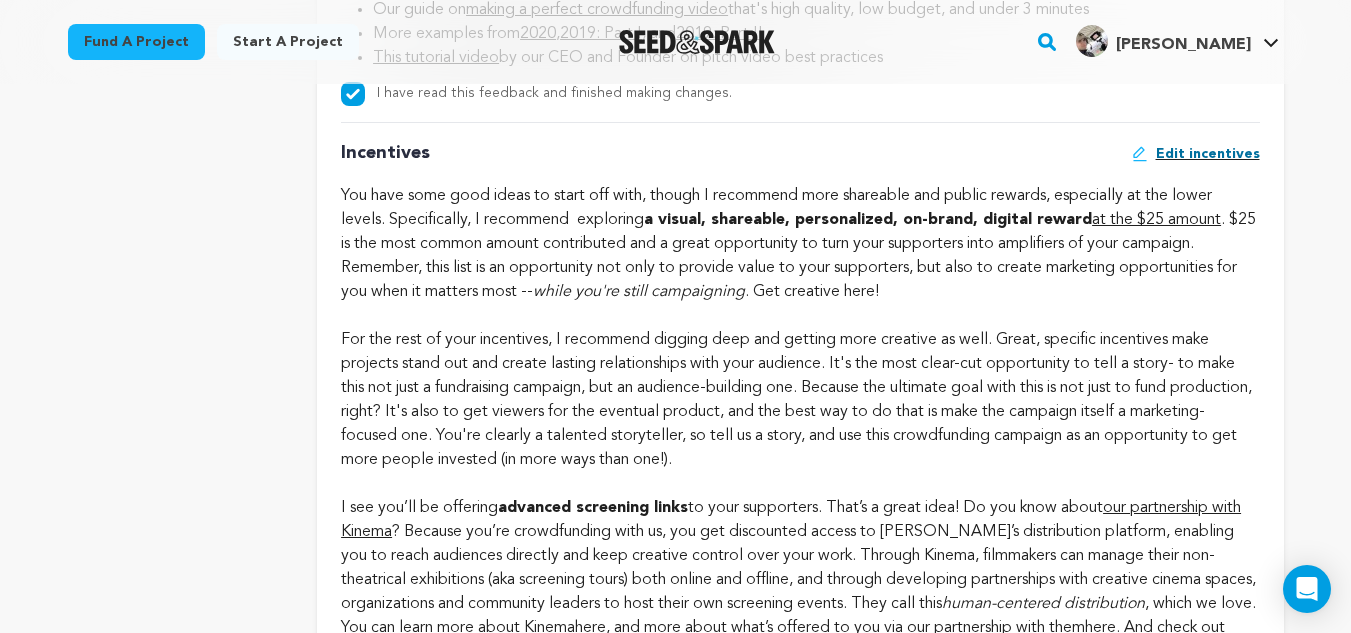 click on "at the $25 amount" at bounding box center (1156, 220) 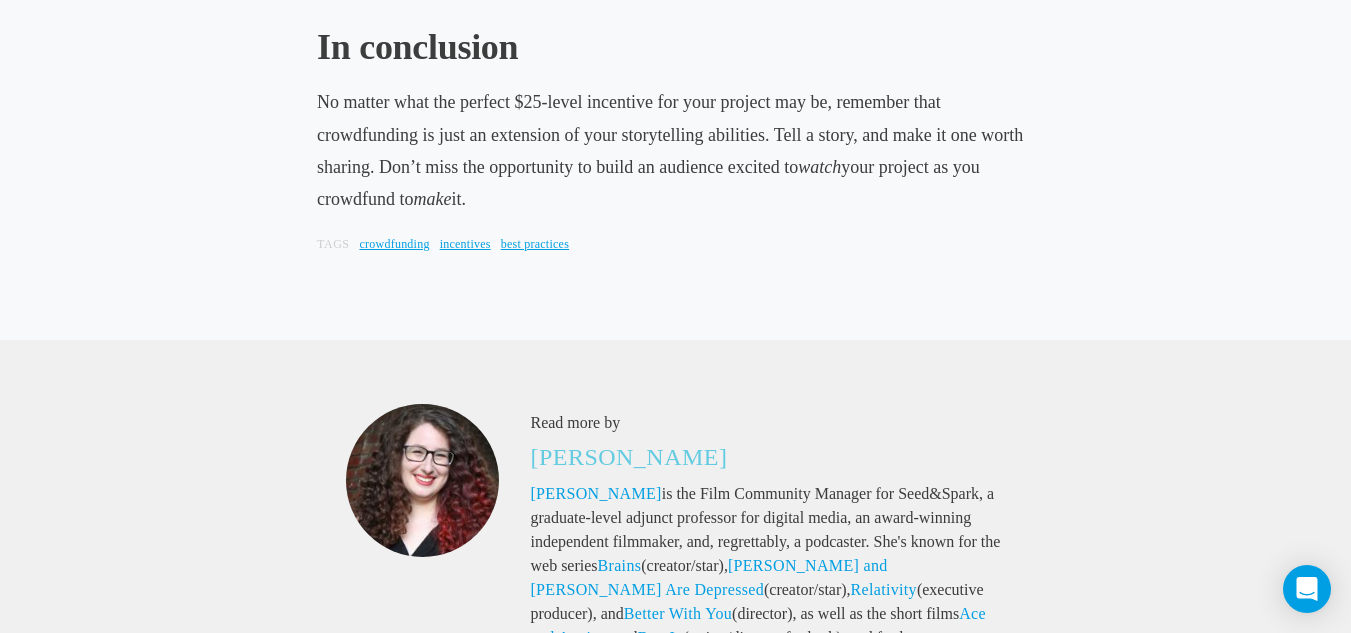 scroll, scrollTop: 11646, scrollLeft: 0, axis: vertical 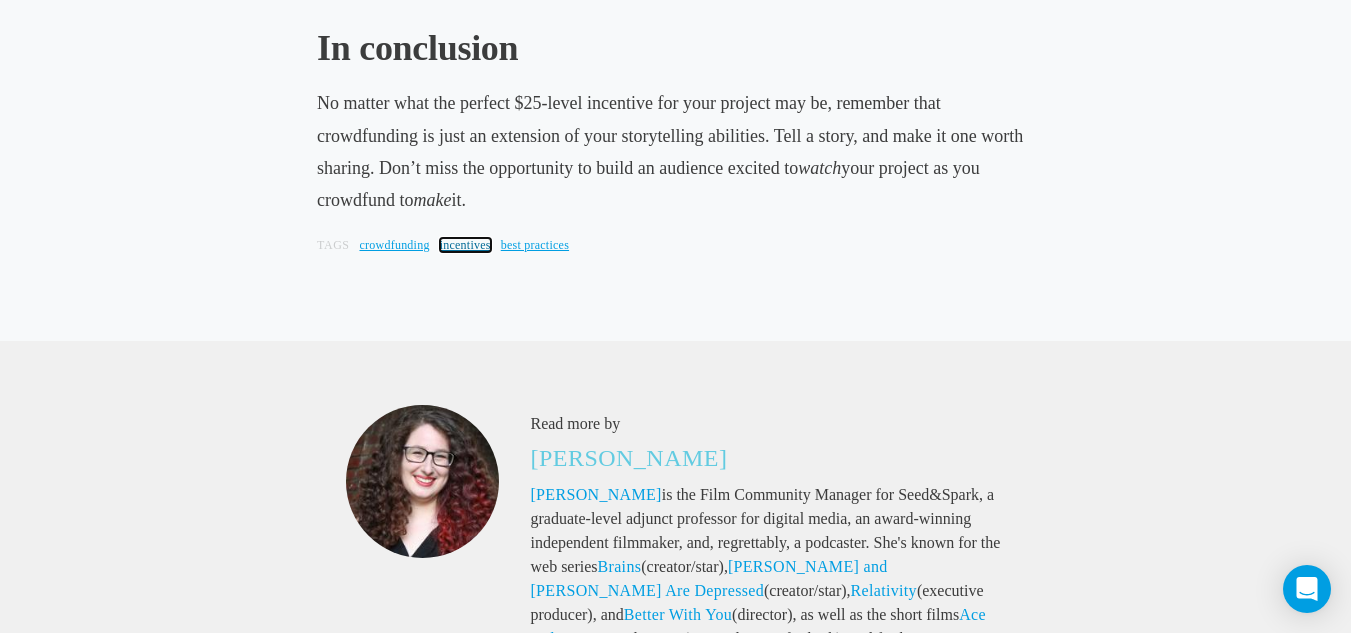 click on "incentives" at bounding box center [465, 245] 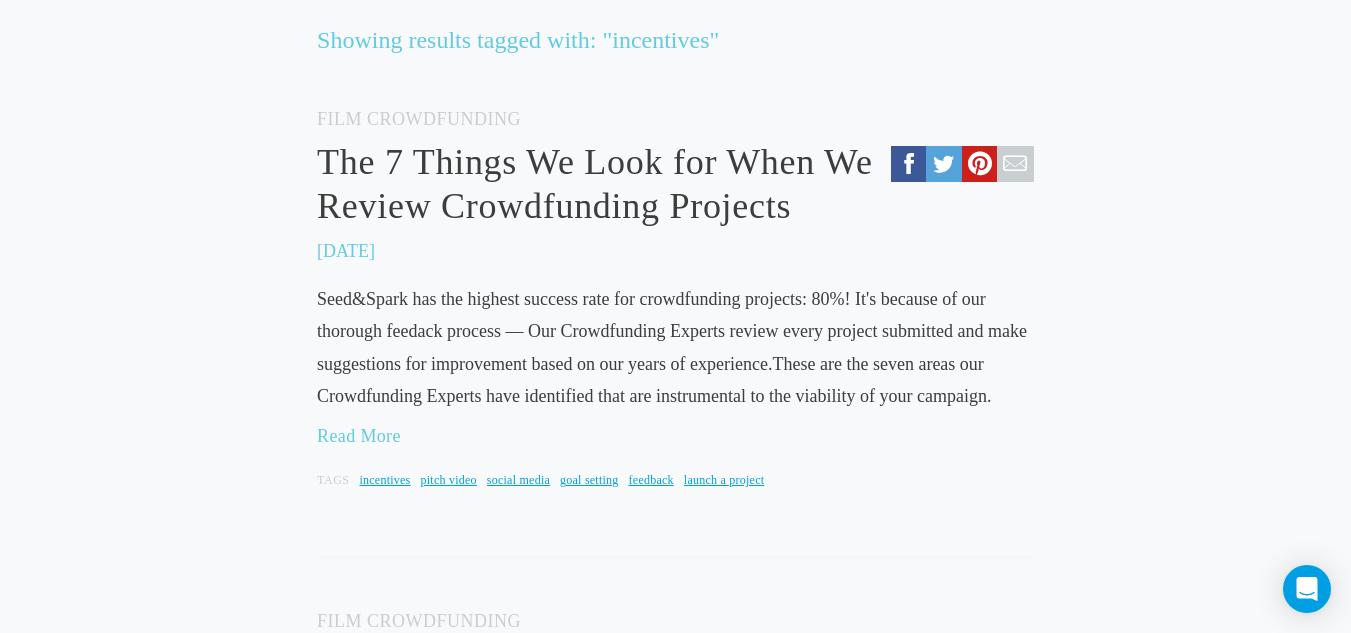 scroll, scrollTop: 399, scrollLeft: 0, axis: vertical 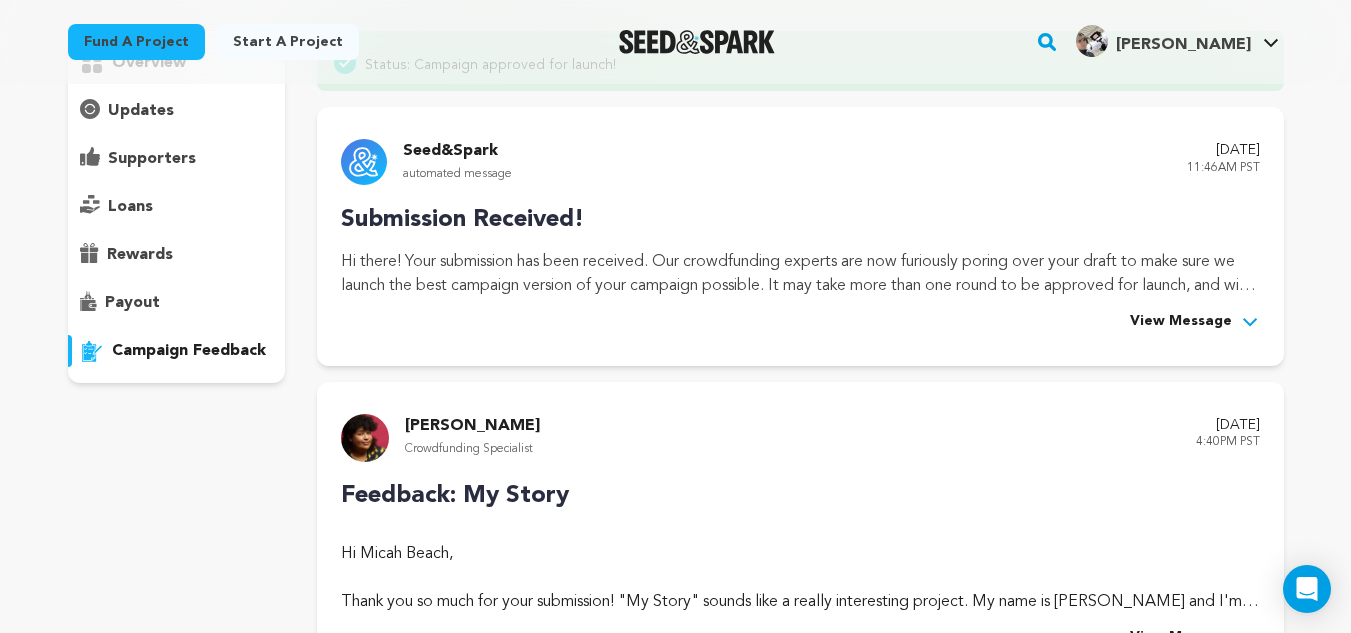click on "View Message" at bounding box center [1181, 322] 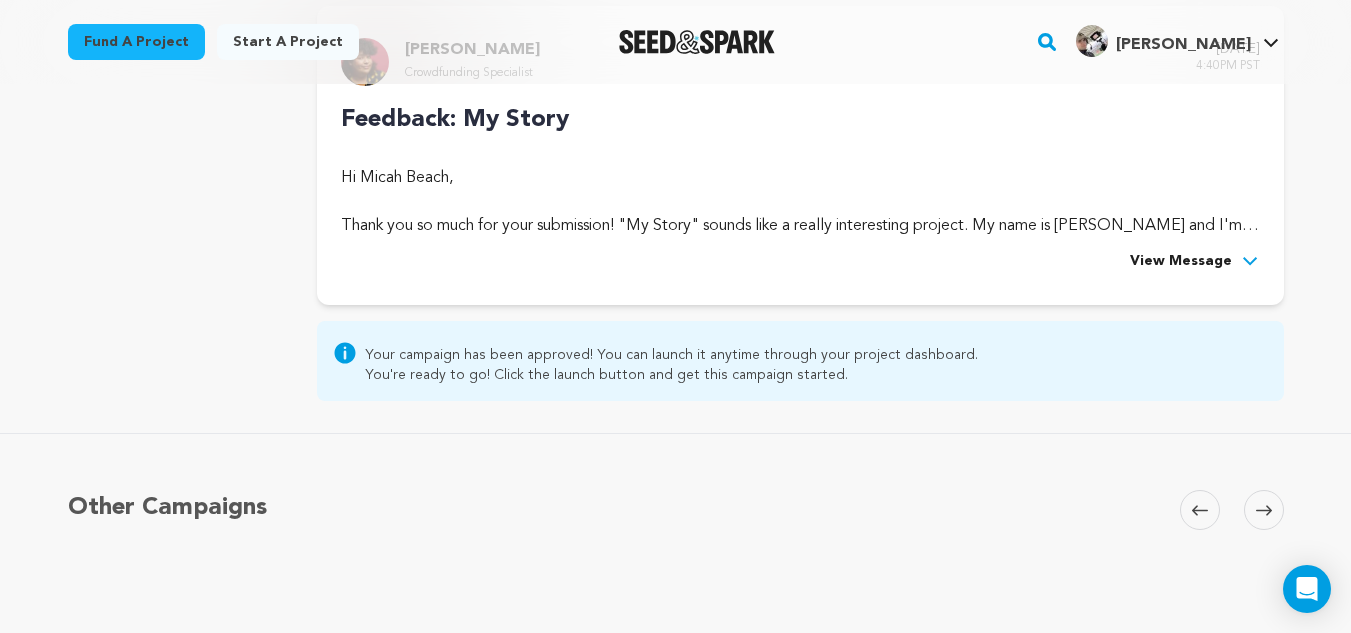 scroll, scrollTop: 1195, scrollLeft: 0, axis: vertical 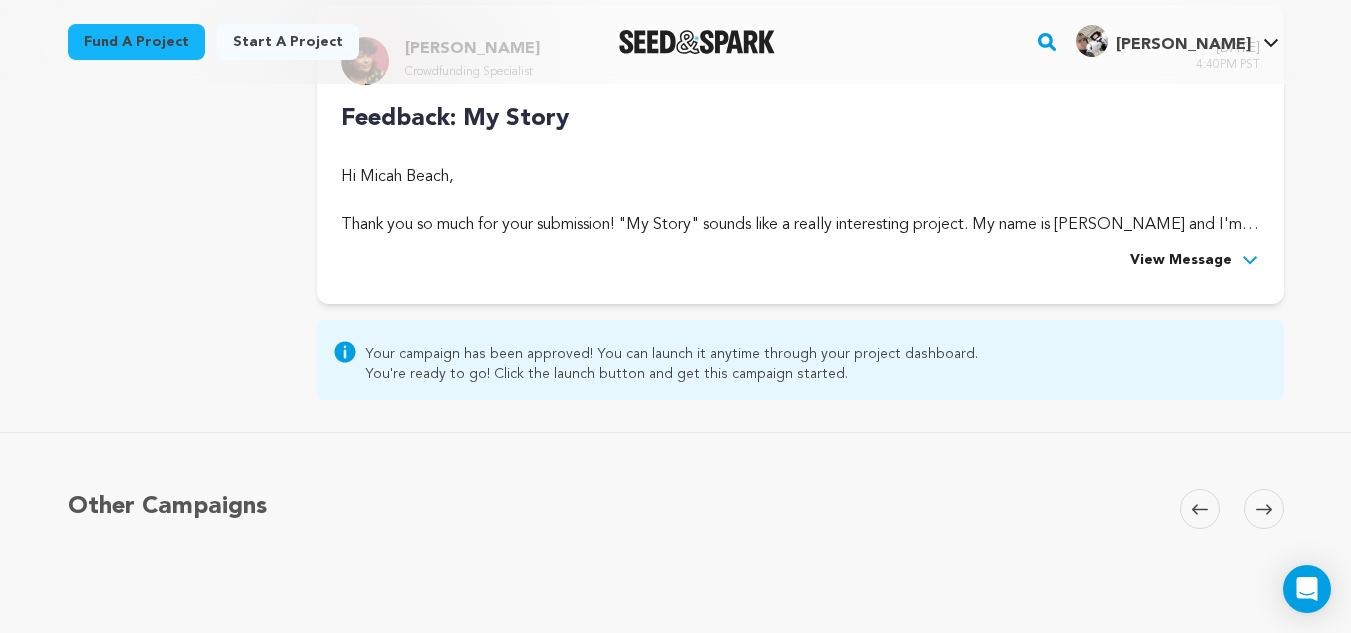 click on "View Message" at bounding box center [1181, 261] 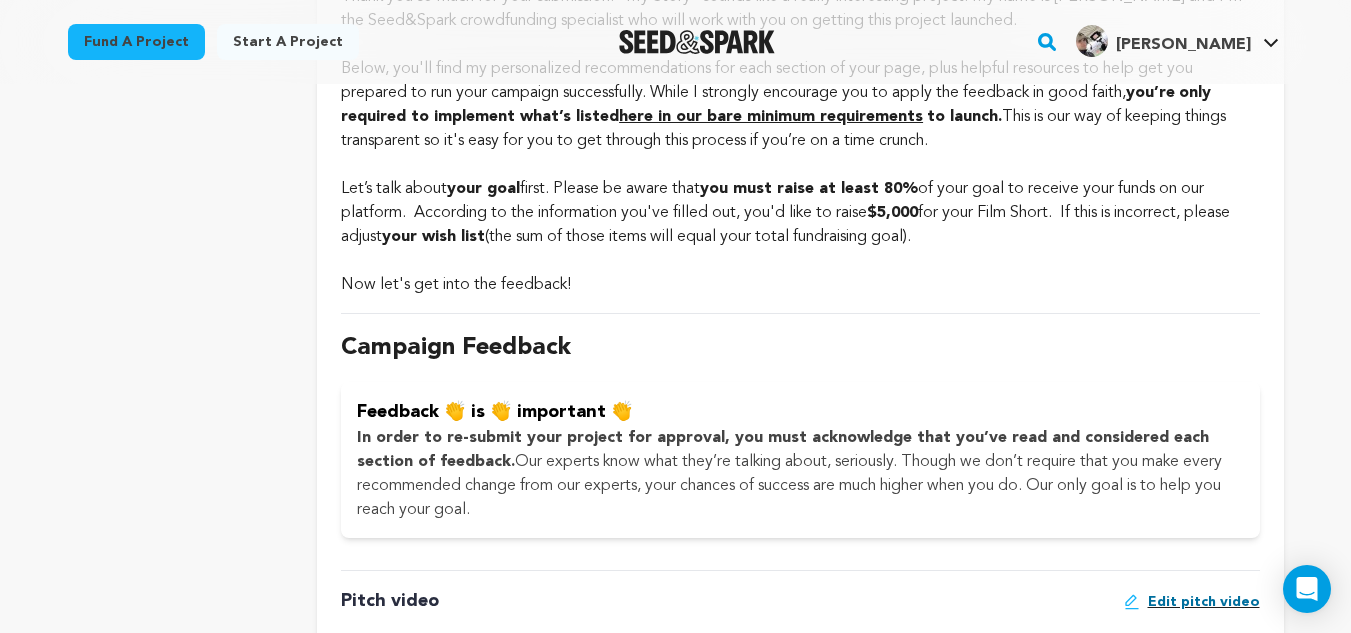 scroll, scrollTop: 1422, scrollLeft: 0, axis: vertical 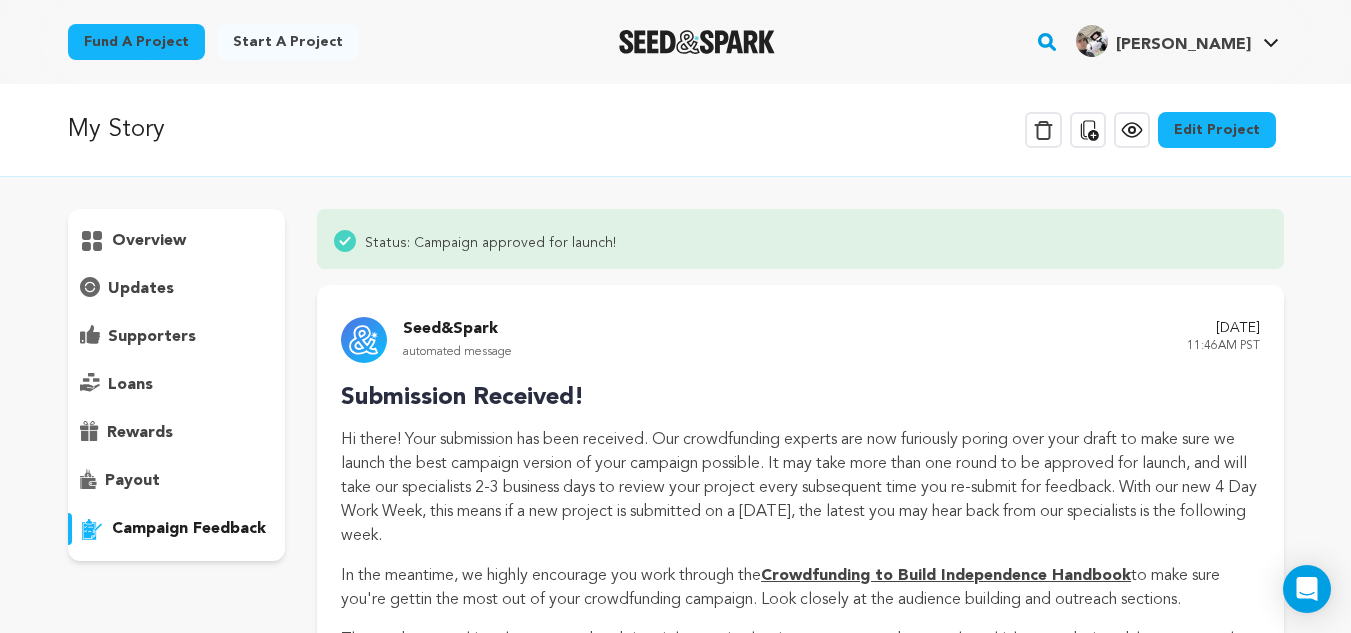 click on "Edit Project" at bounding box center [1217, 130] 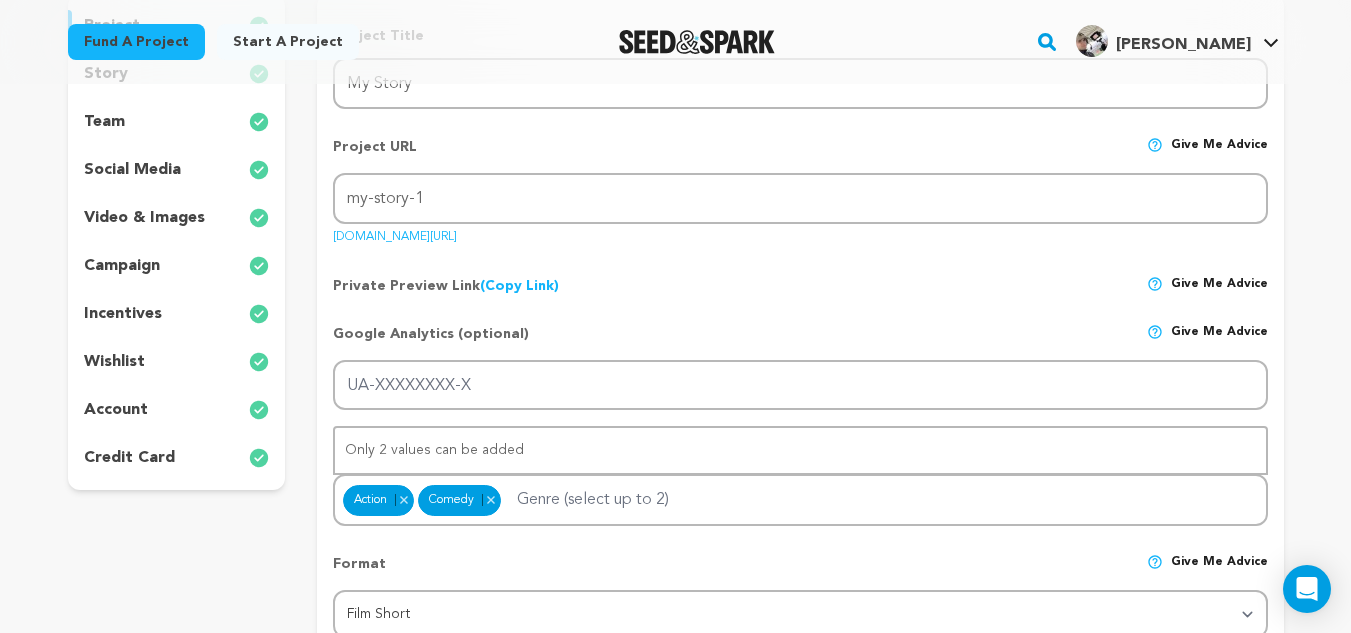 scroll, scrollTop: 319, scrollLeft: 0, axis: vertical 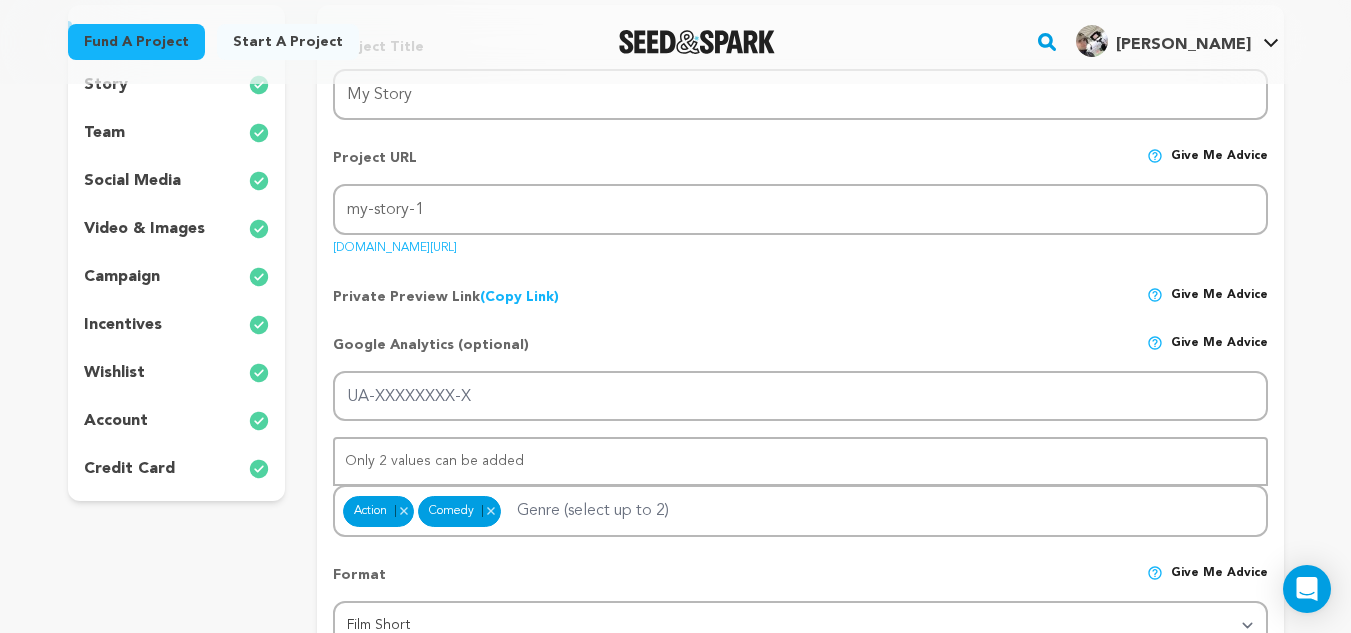 click on "incentives" at bounding box center [123, 325] 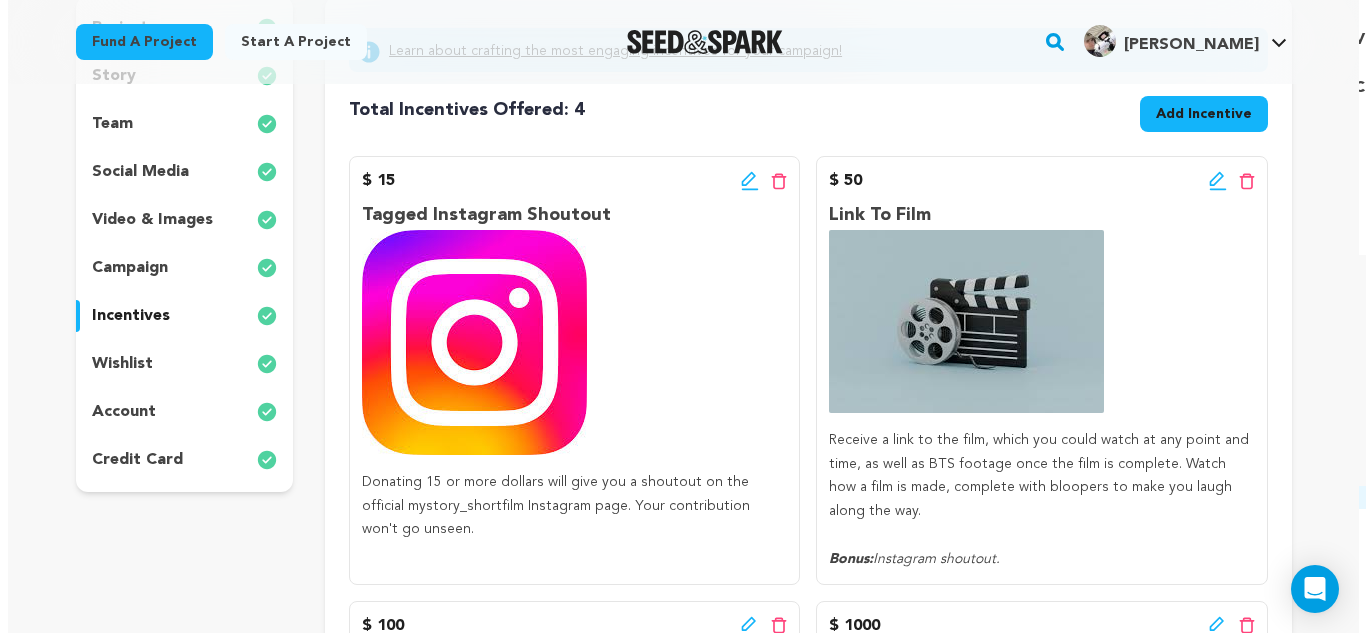 scroll, scrollTop: 327, scrollLeft: 0, axis: vertical 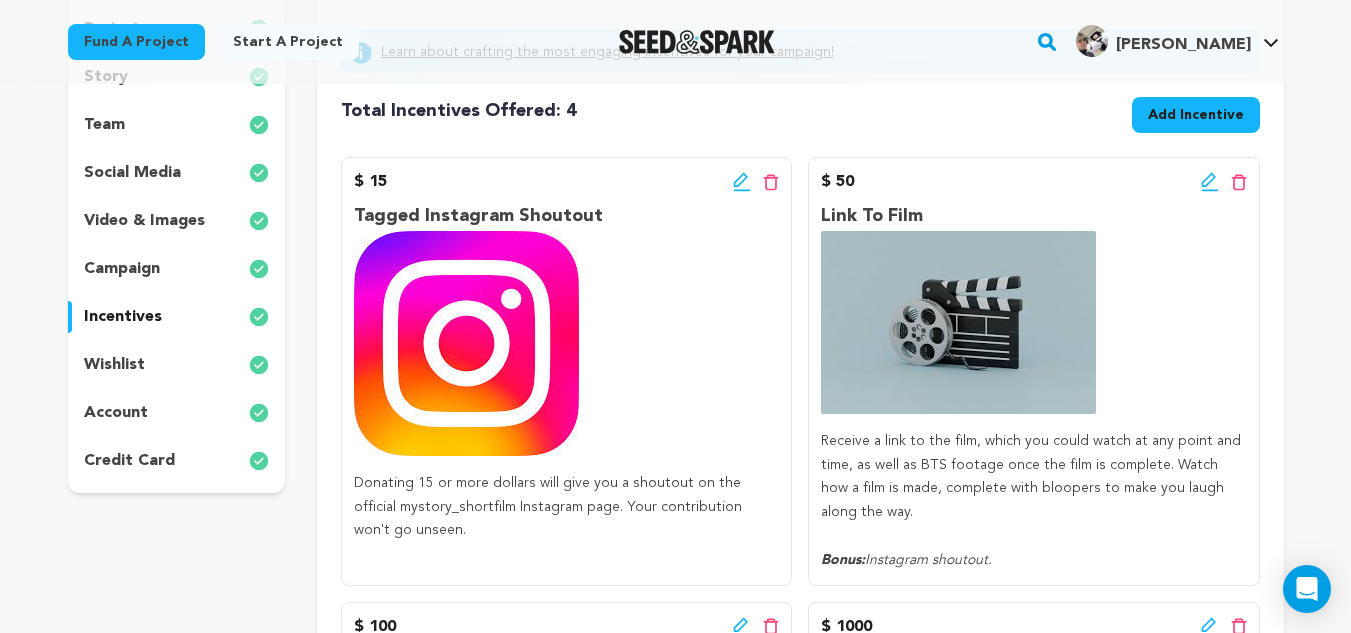 click on "Add Incentive" at bounding box center [1196, 115] 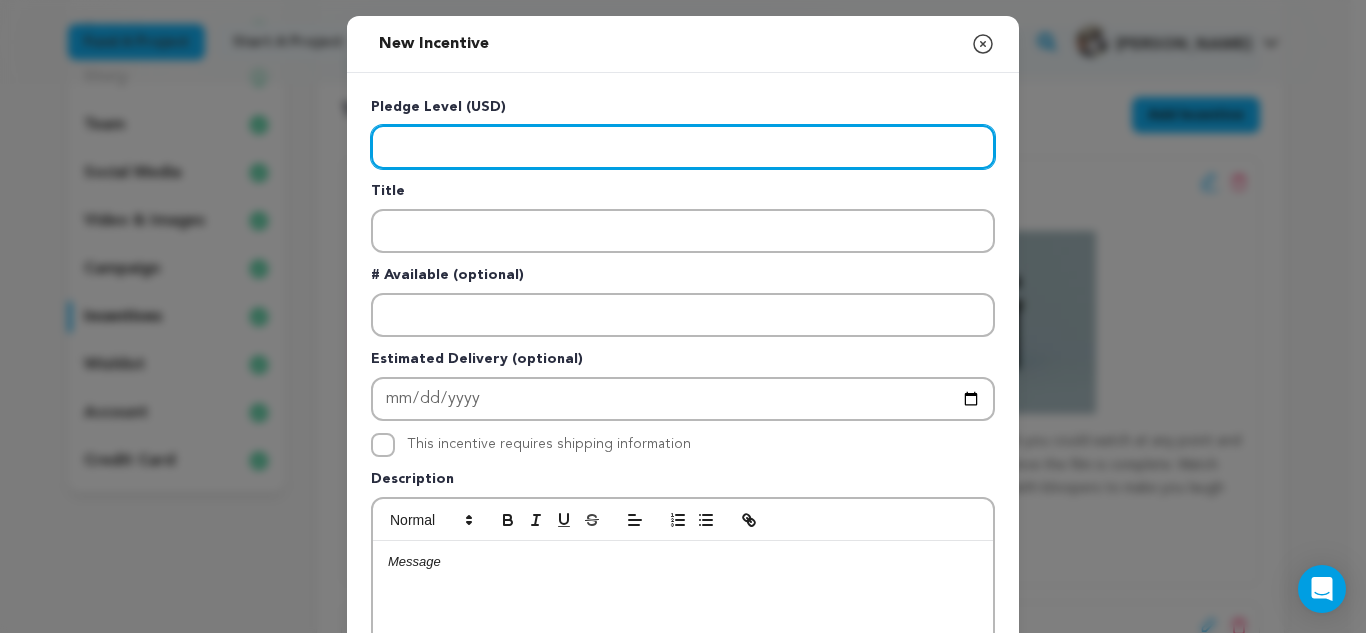 click at bounding box center [683, 147] 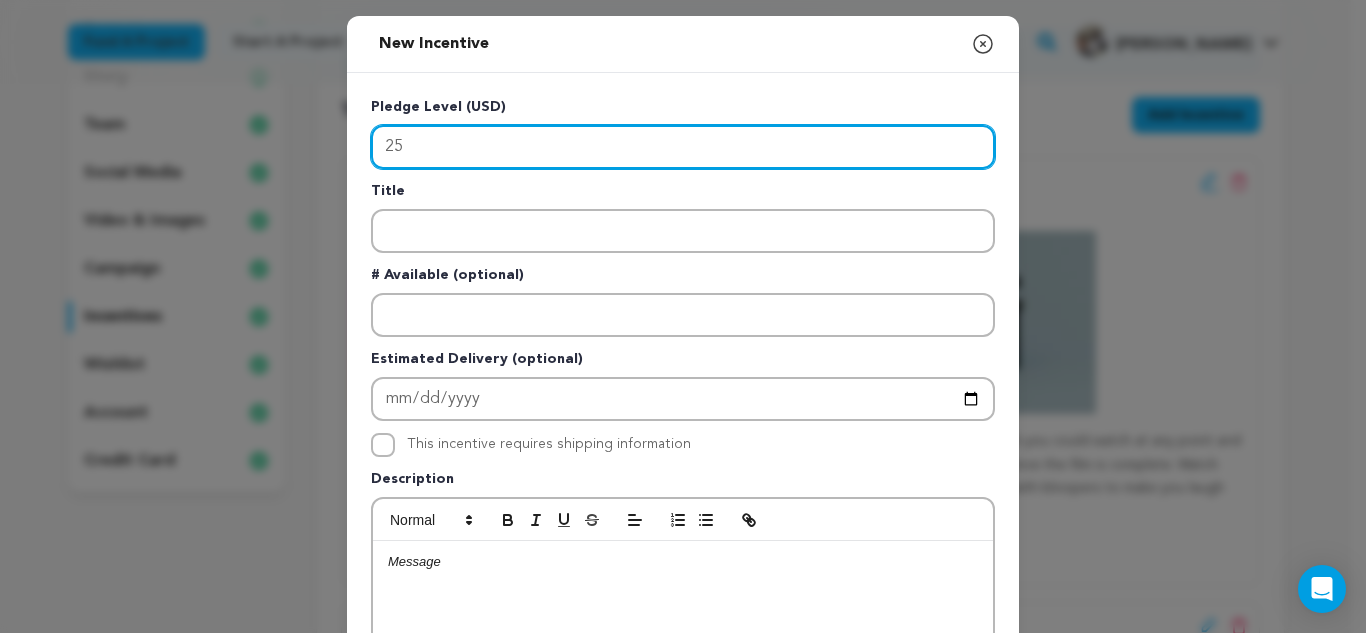 type on "25" 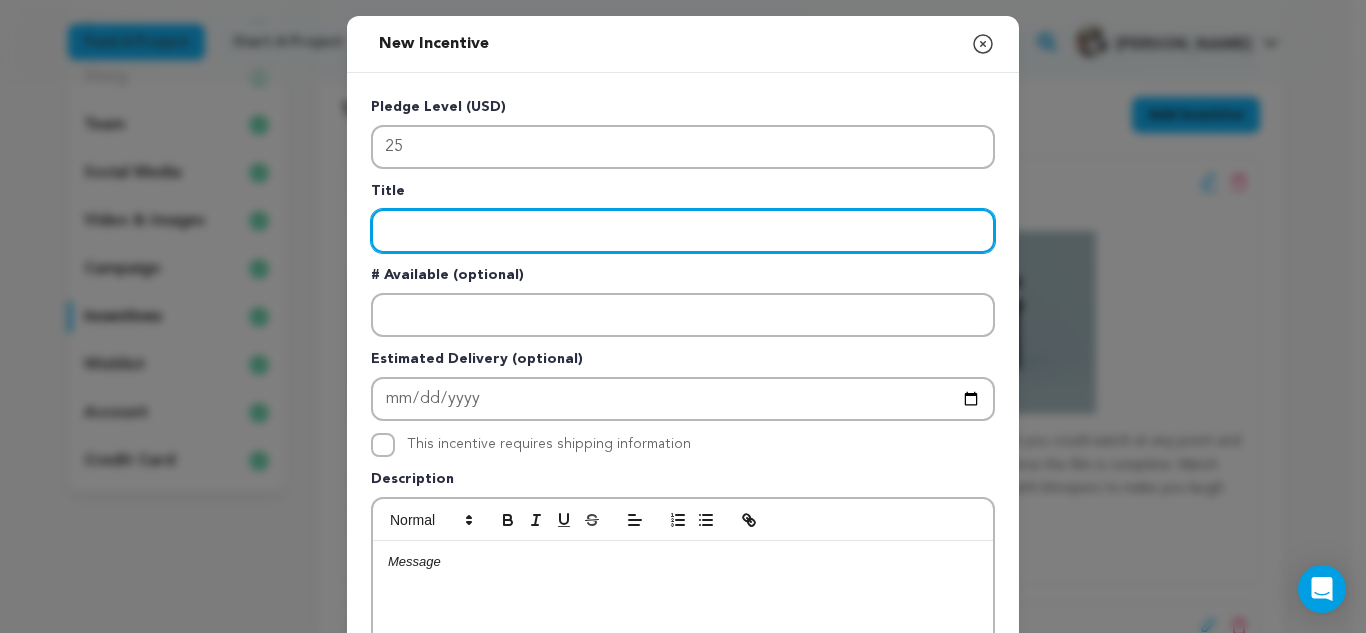 click at bounding box center [683, 231] 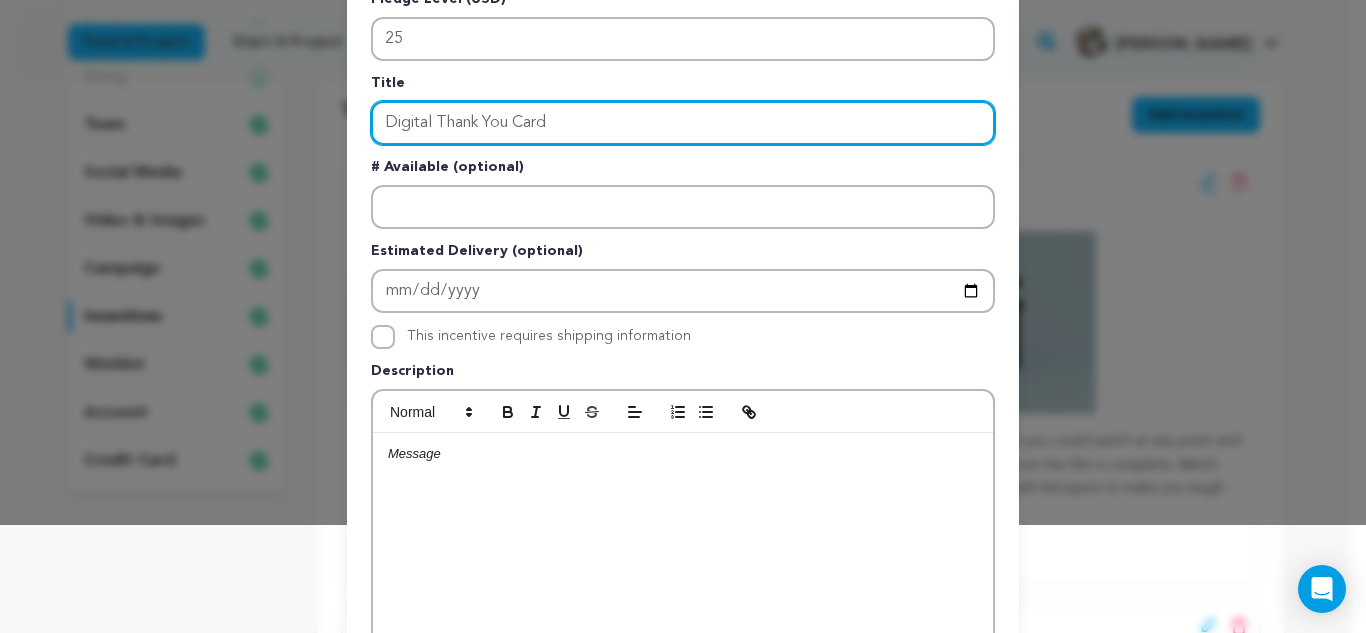 scroll, scrollTop: 112, scrollLeft: 0, axis: vertical 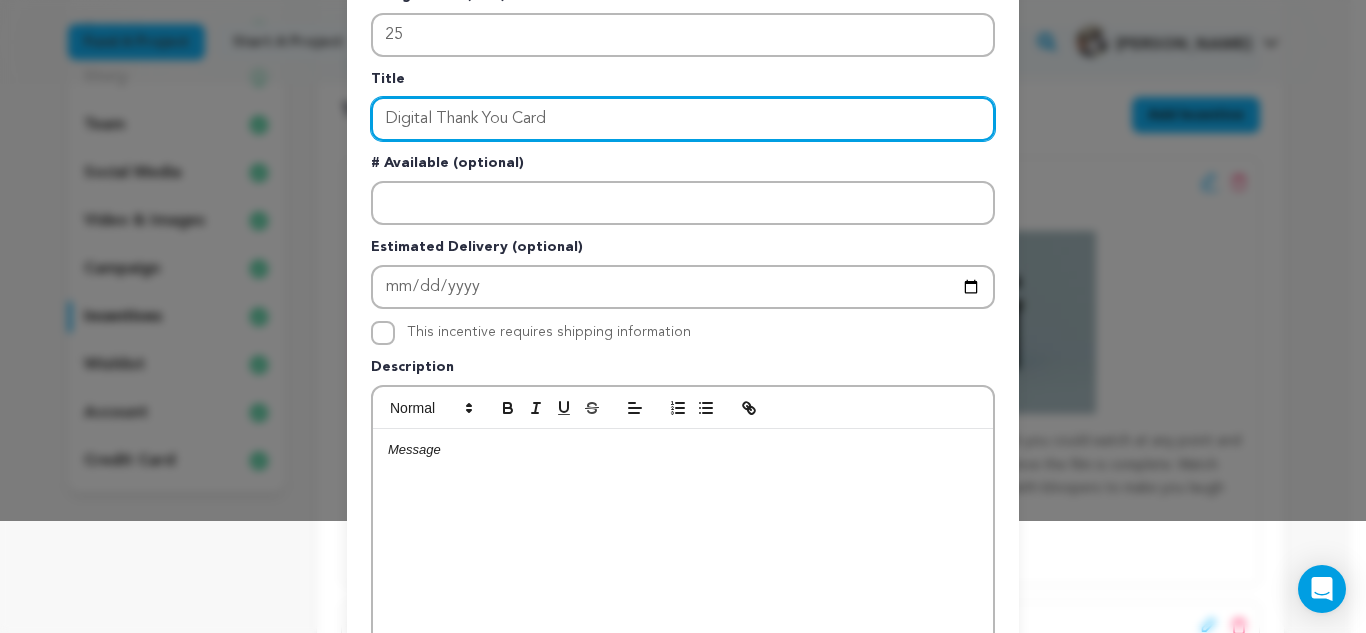 type on "Digital Thank You Card" 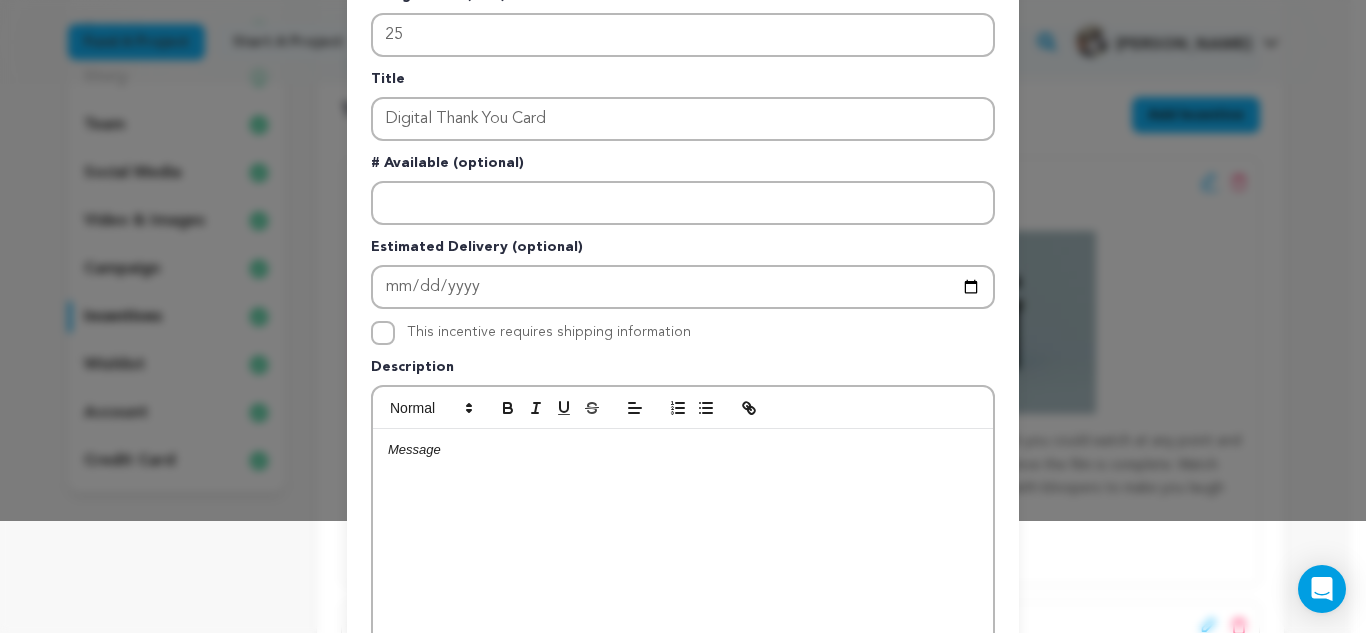 click at bounding box center (683, 450) 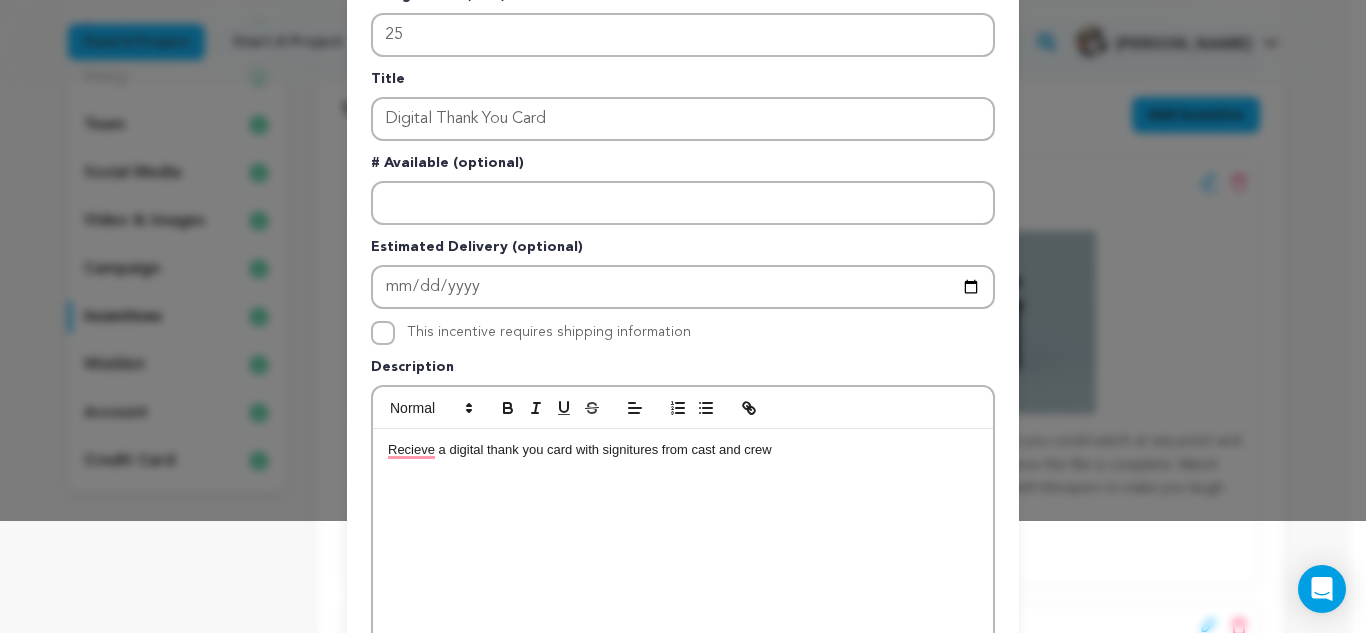 click on "Recieve a digital thank you card with signitures from cast and crew" at bounding box center (683, 450) 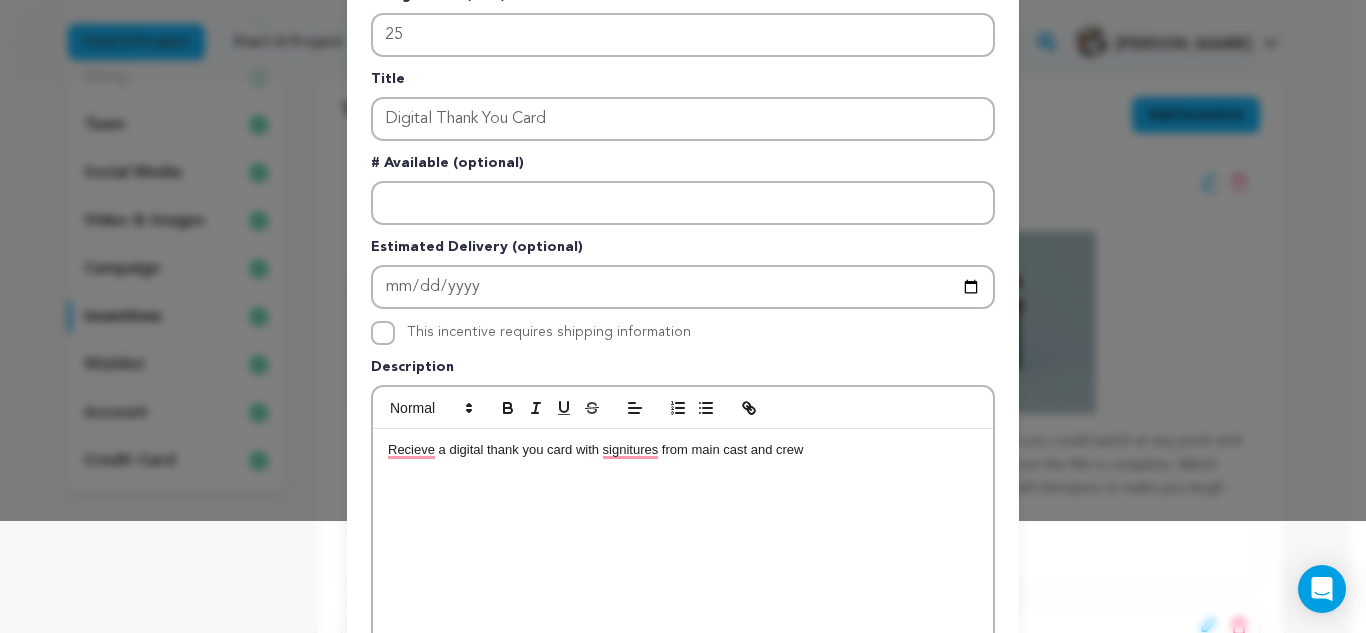 click on "Recieve a digital thank you card with signitures from main cast and crew" at bounding box center [683, 450] 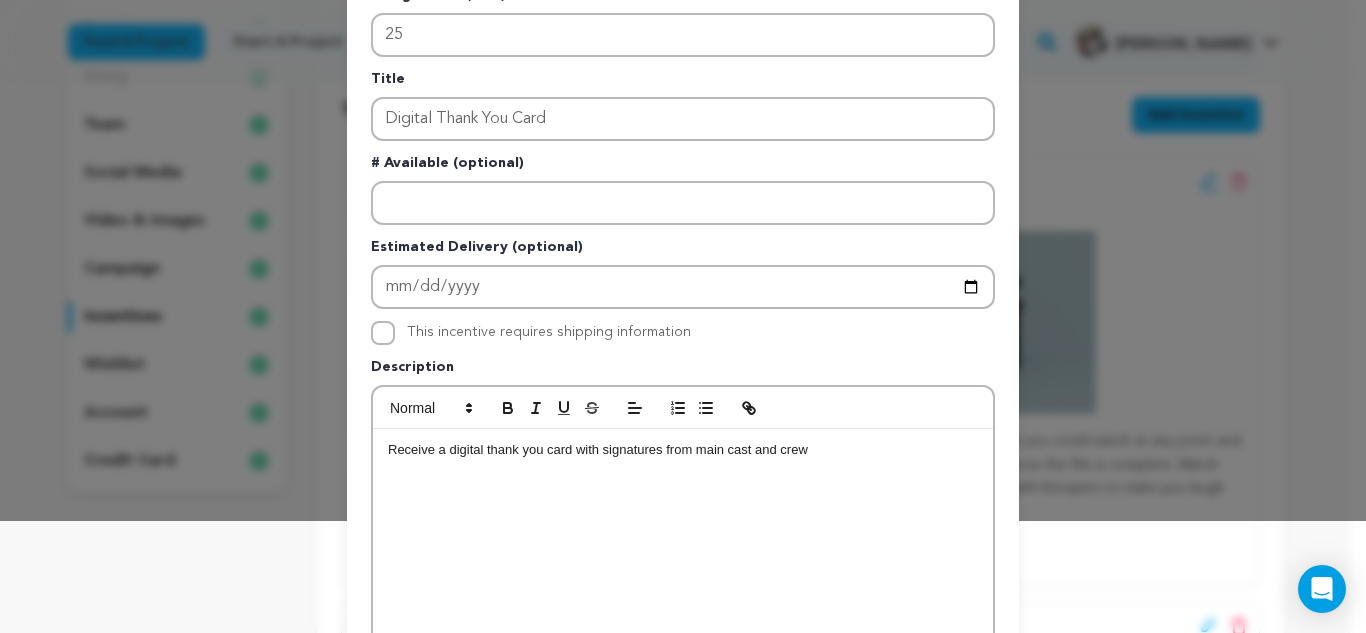 click on "Receive a digital thank you card with signatures from main cast and crew" at bounding box center [683, 450] 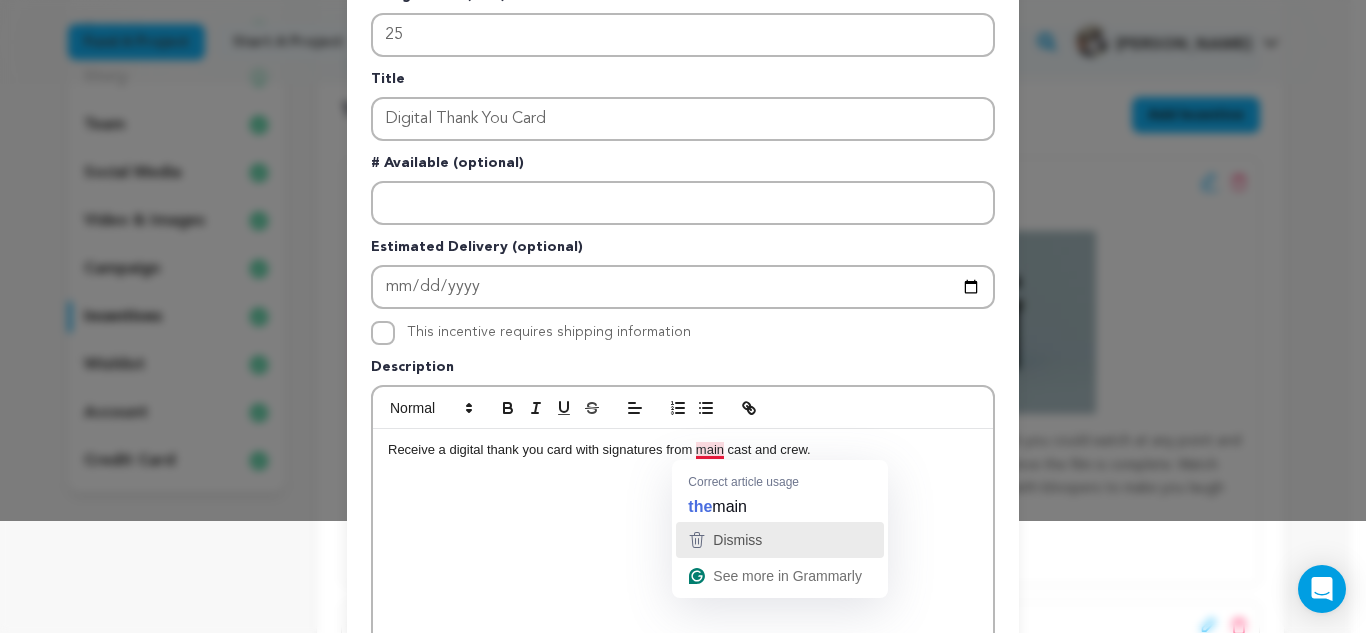 click on "Dismiss" at bounding box center [780, 540] 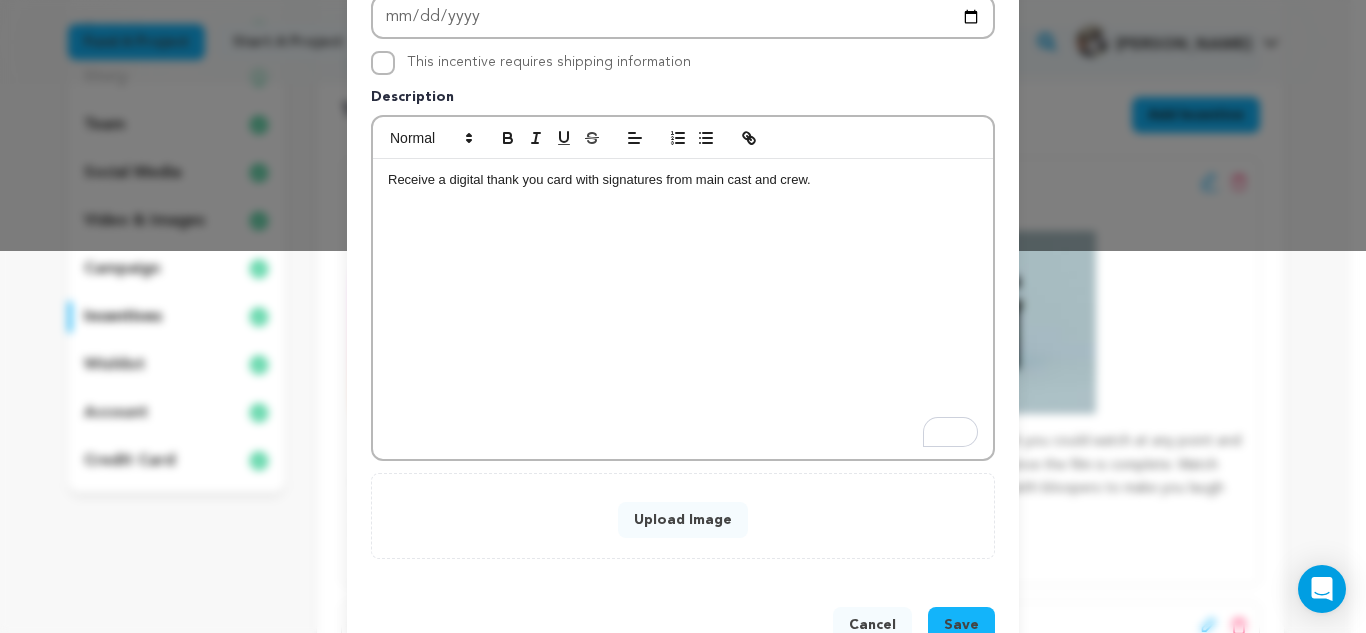 scroll, scrollTop: 397, scrollLeft: 0, axis: vertical 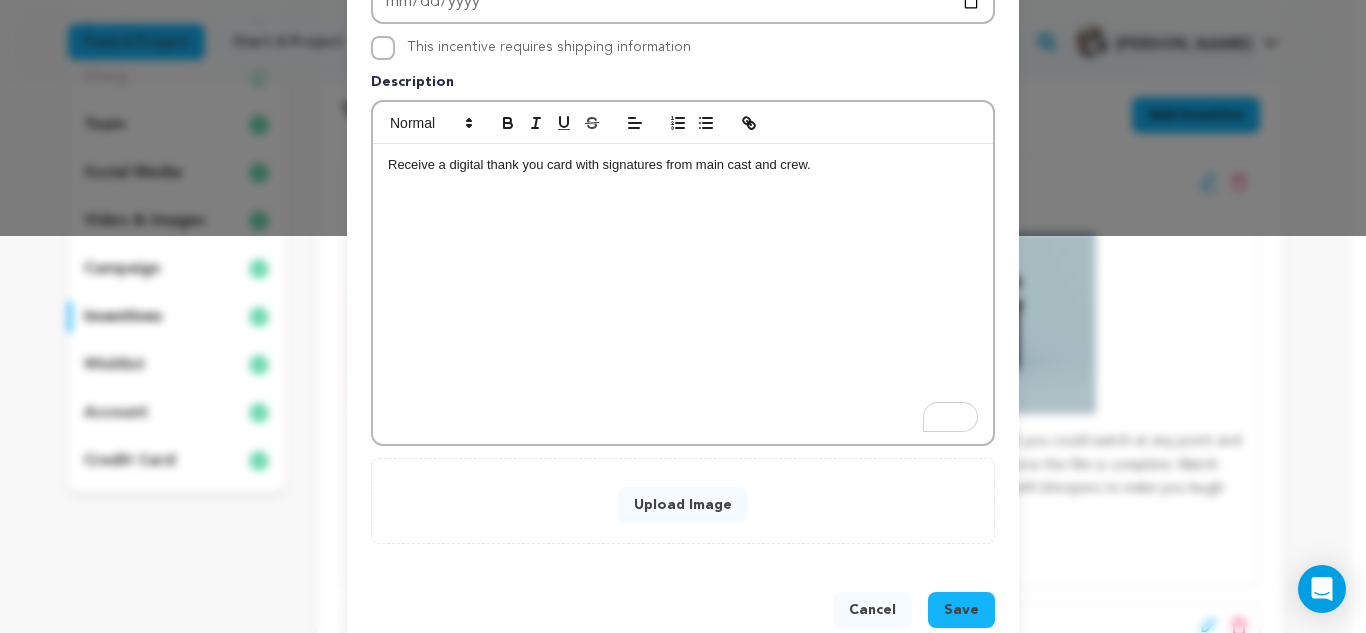 click on "Upload Image" at bounding box center [683, 505] 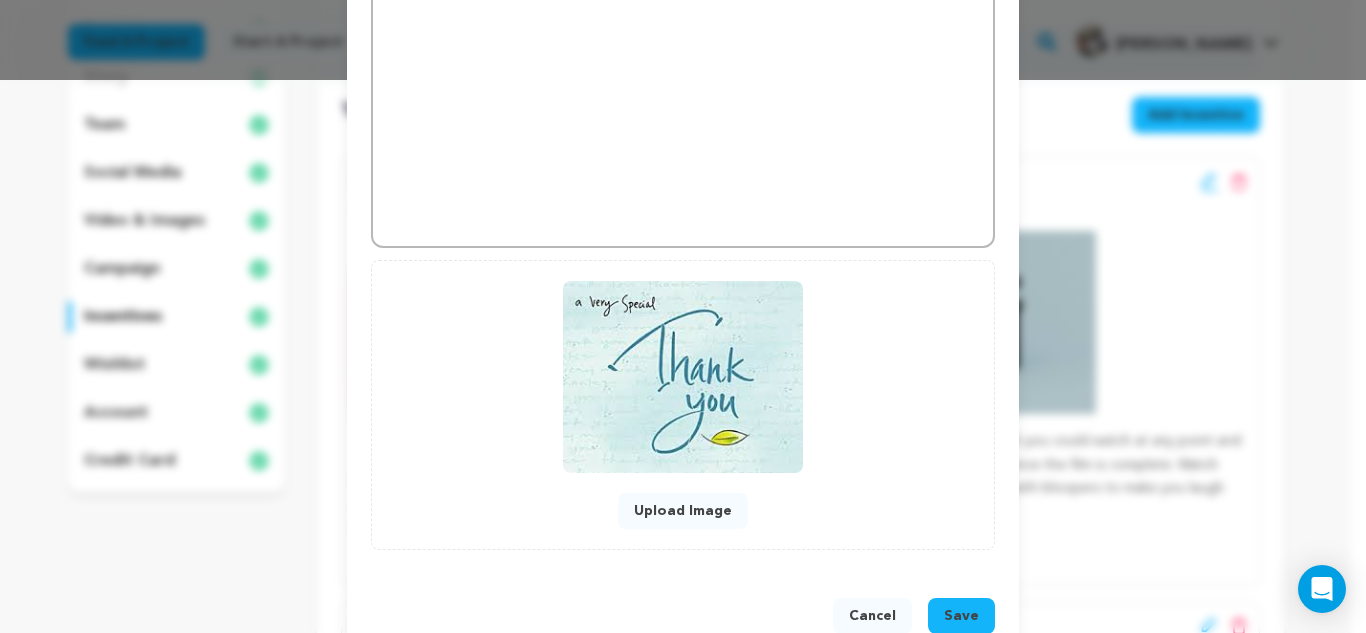 scroll, scrollTop: 554, scrollLeft: 0, axis: vertical 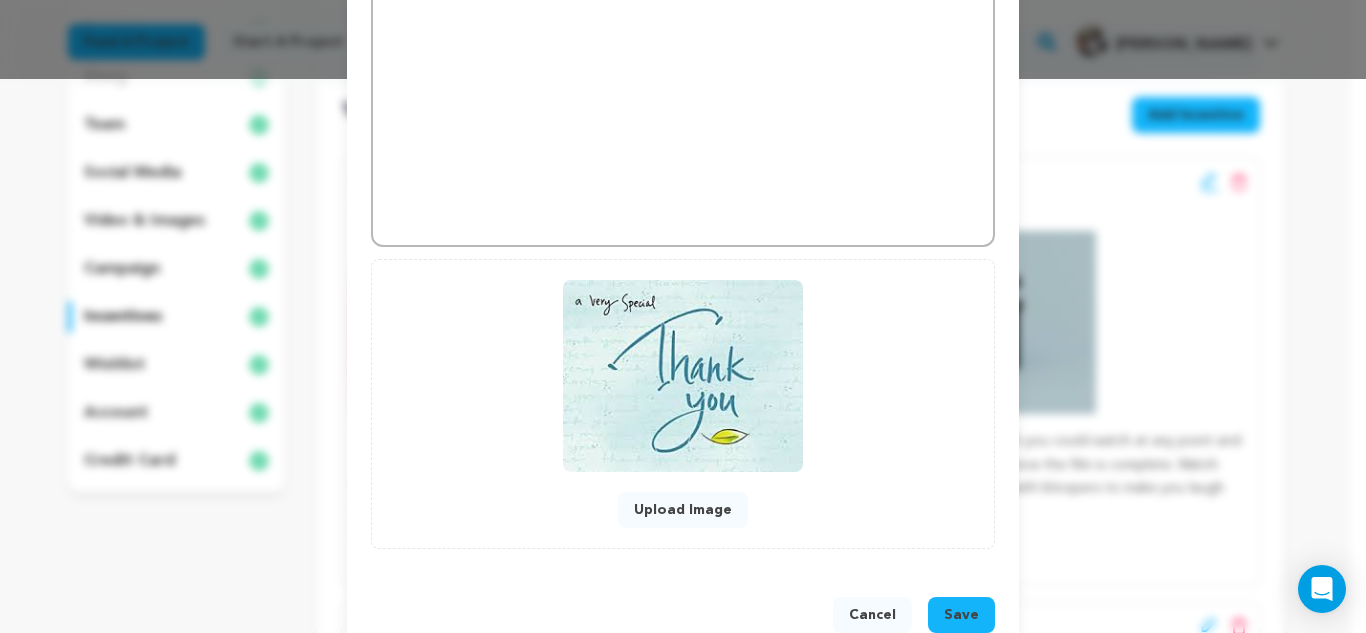click on "Save" at bounding box center [961, 615] 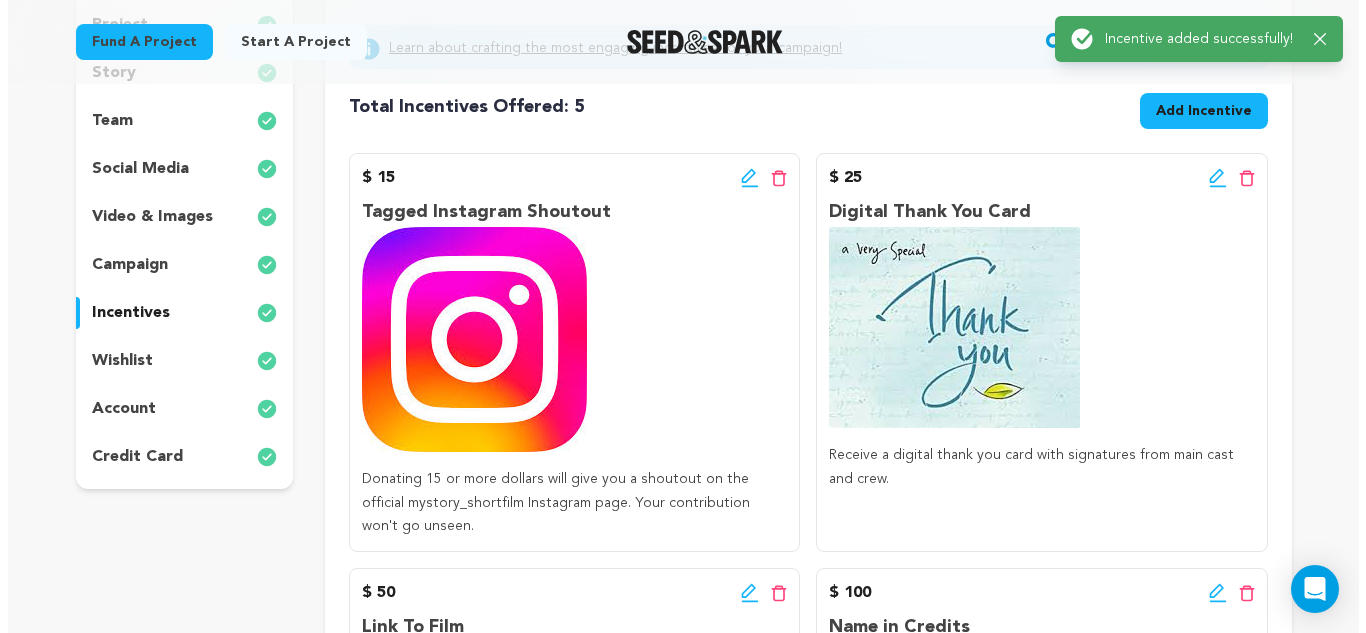scroll, scrollTop: 328, scrollLeft: 0, axis: vertical 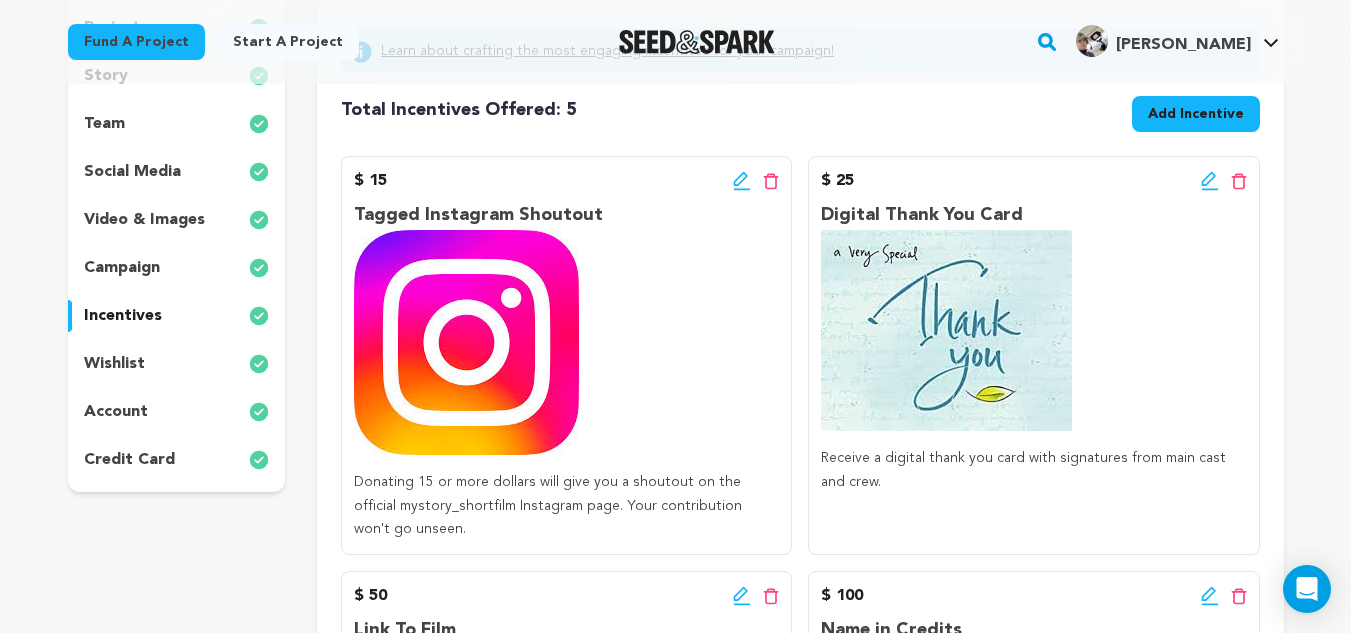 click 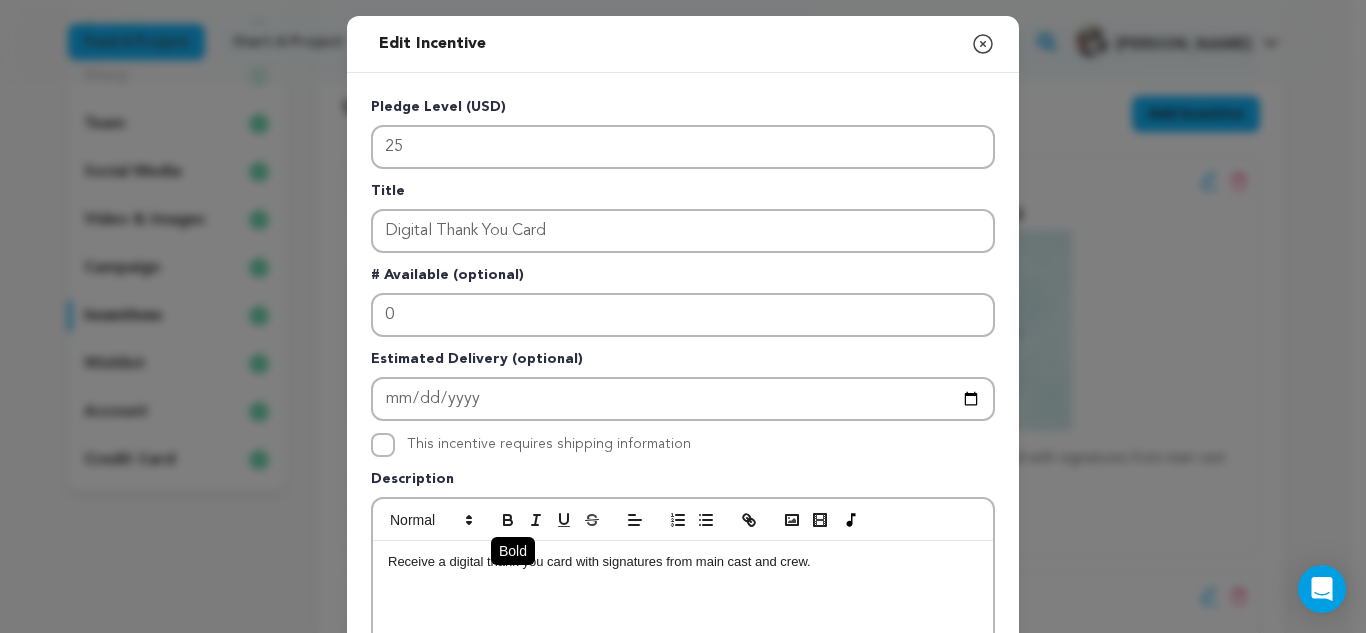 scroll, scrollTop: 50, scrollLeft: 0, axis: vertical 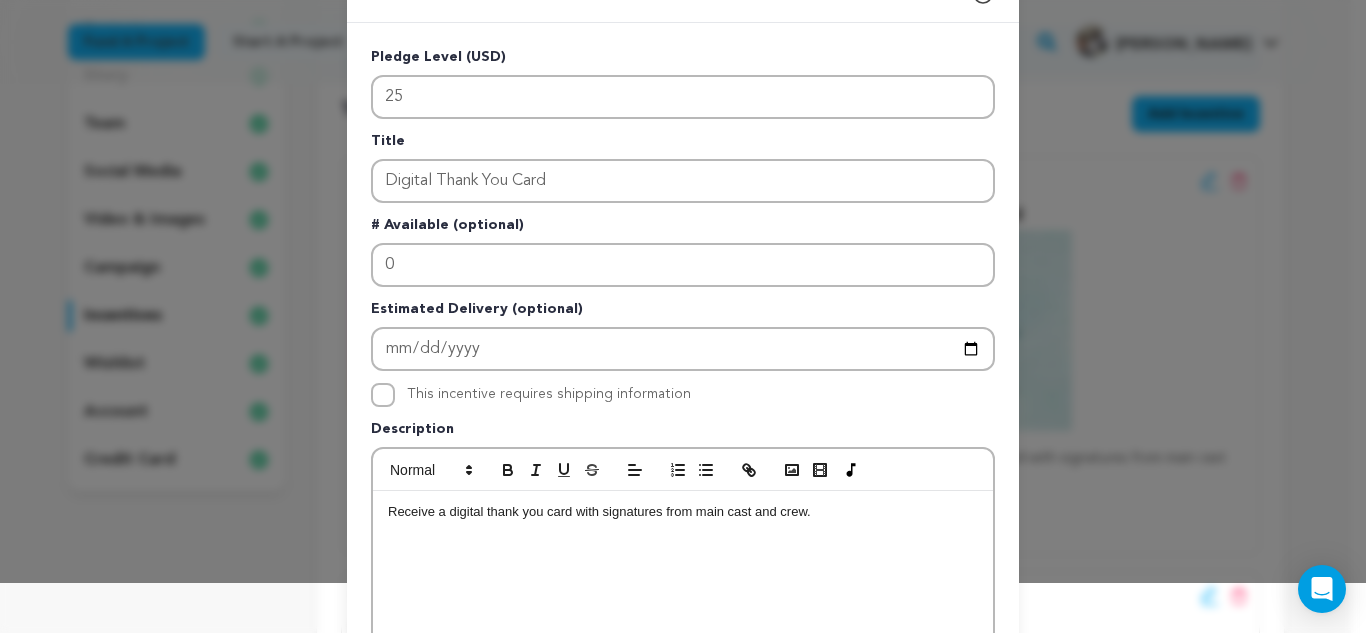 click on "Receive a digital thank you card with signatures from main cast and crew." at bounding box center (683, 641) 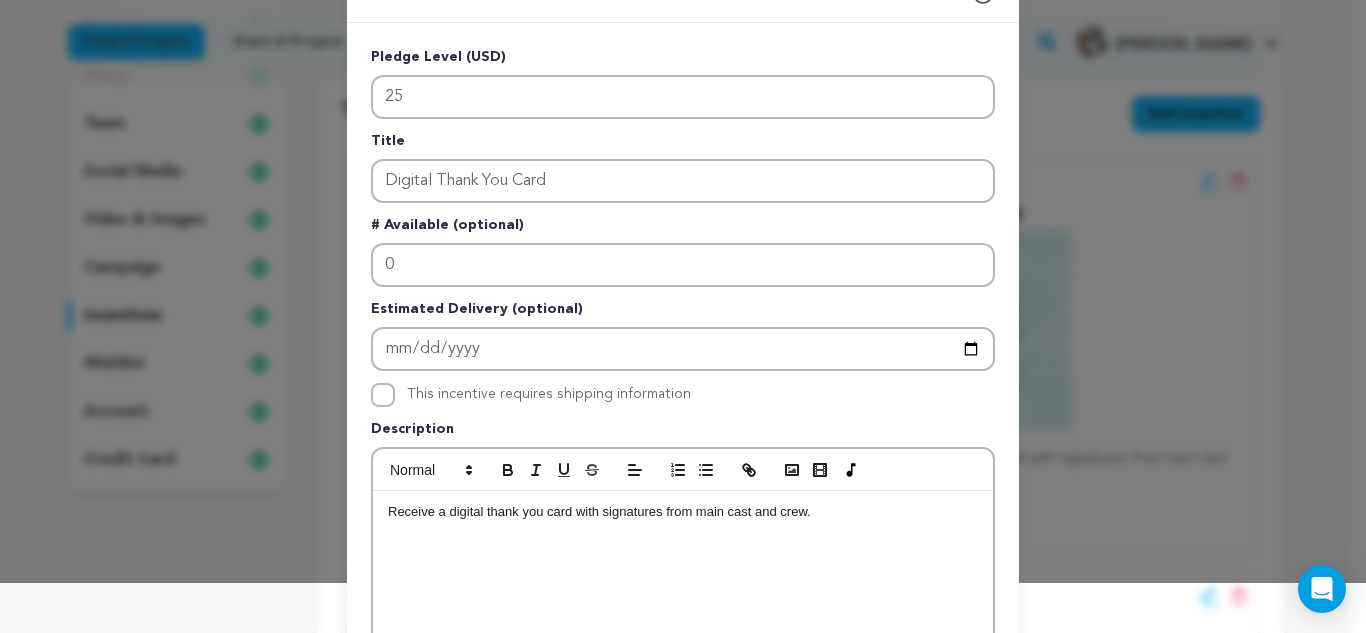 click on "Receive a digital thank you card with signatures from main cast and crew." at bounding box center (683, 641) 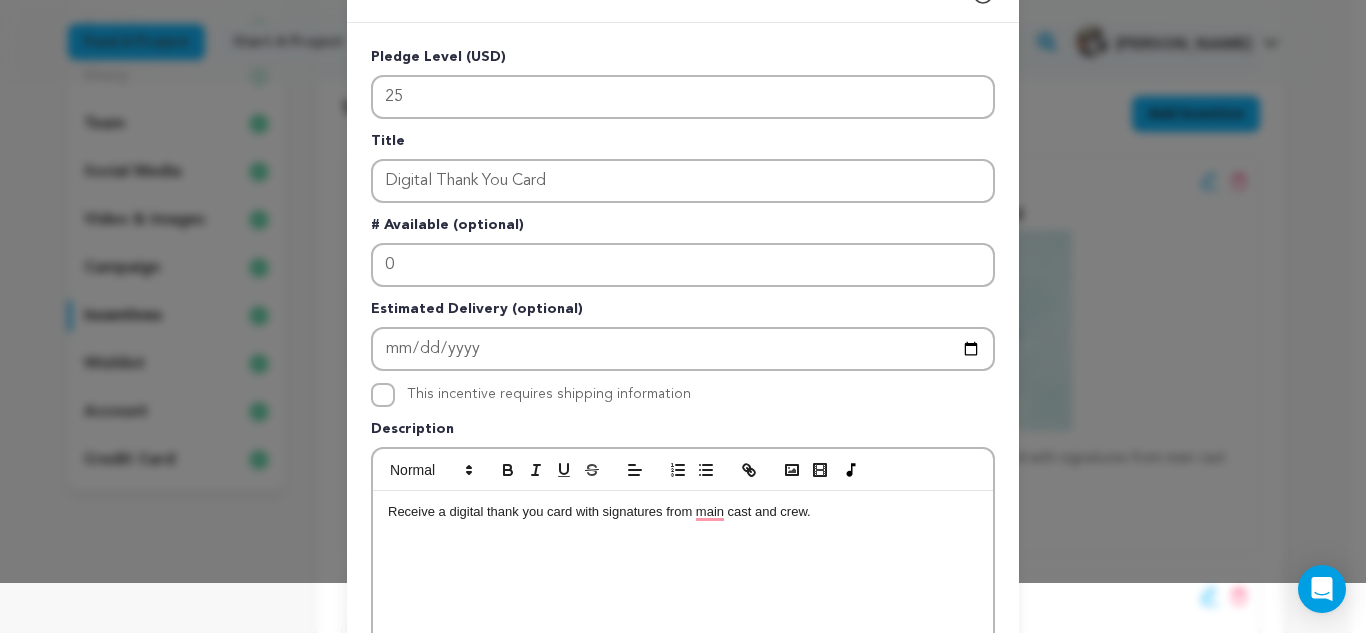click on "Receive a digital thank you card with signatures from main cast and crew." at bounding box center [683, 512] 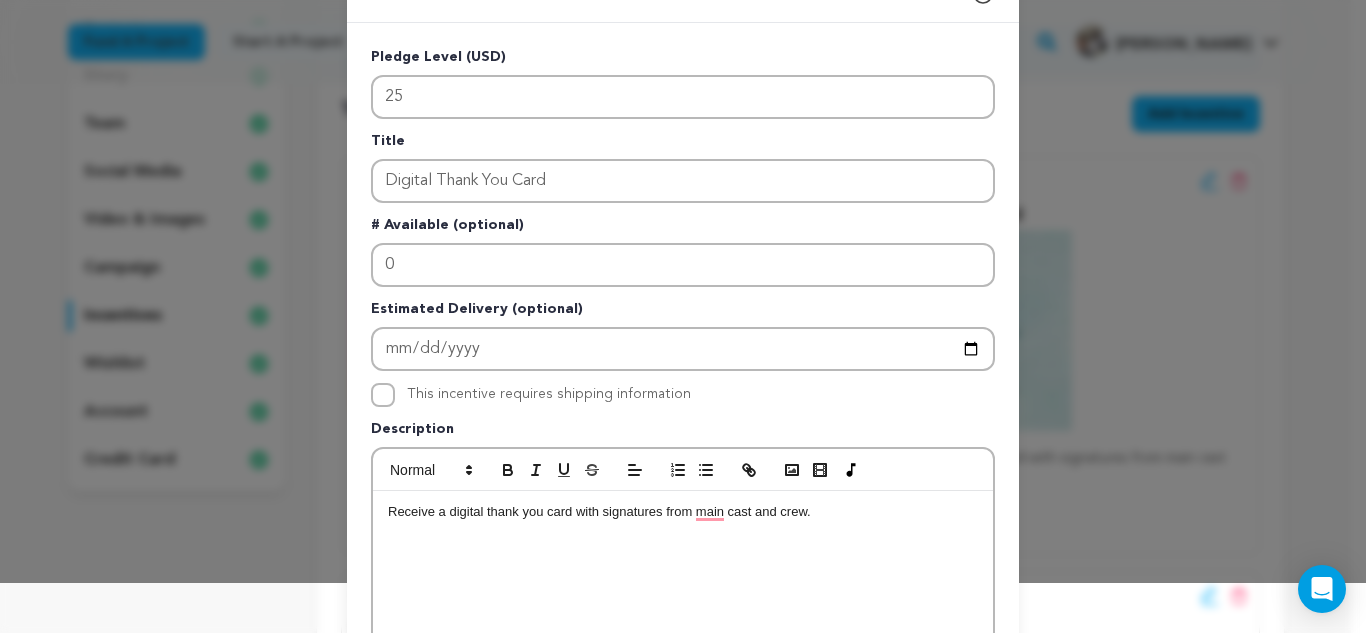 type 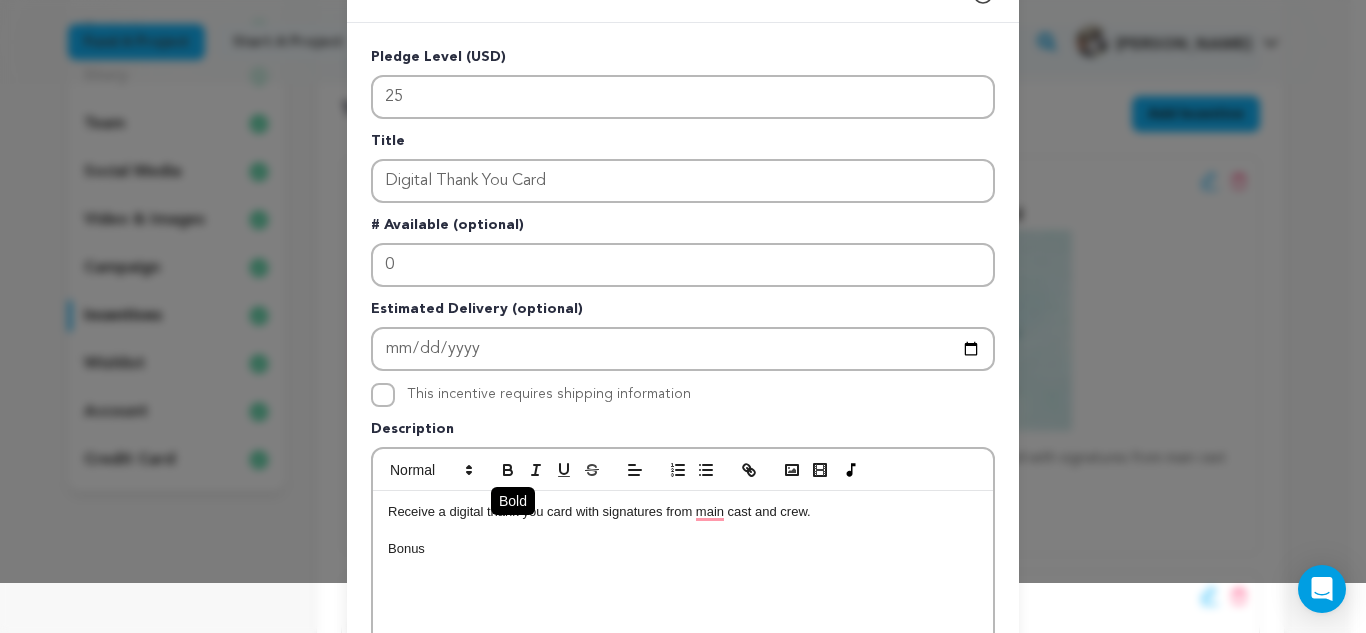 click 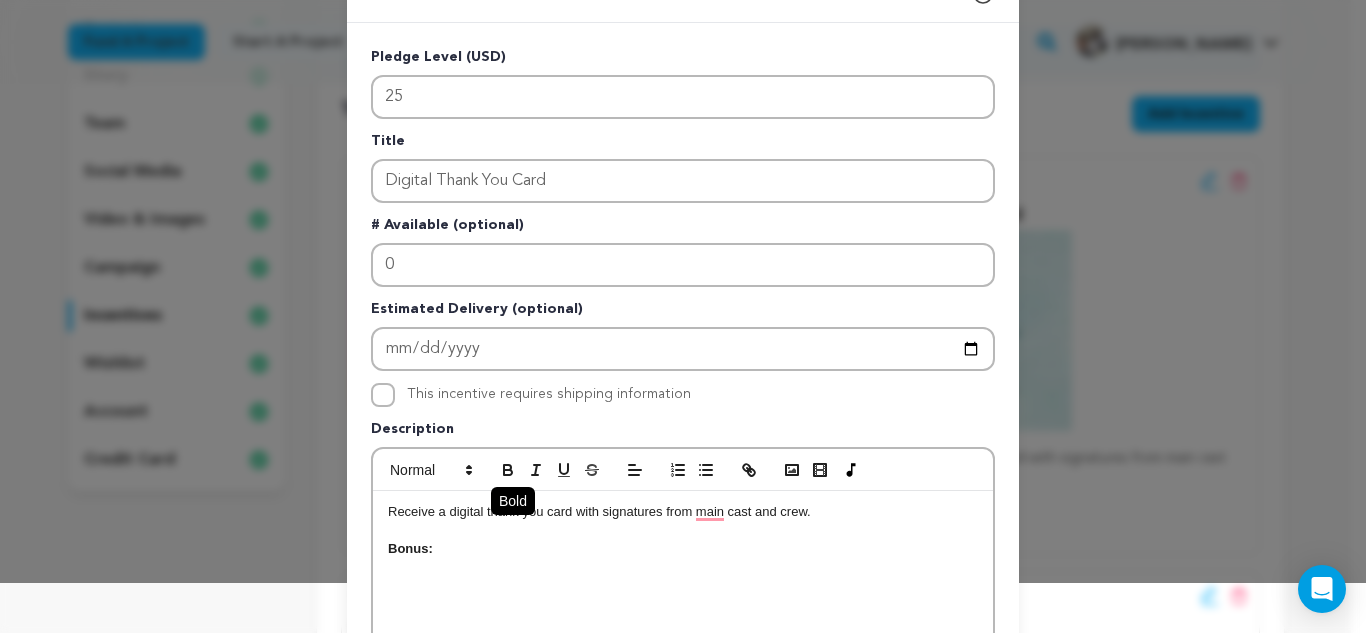 click 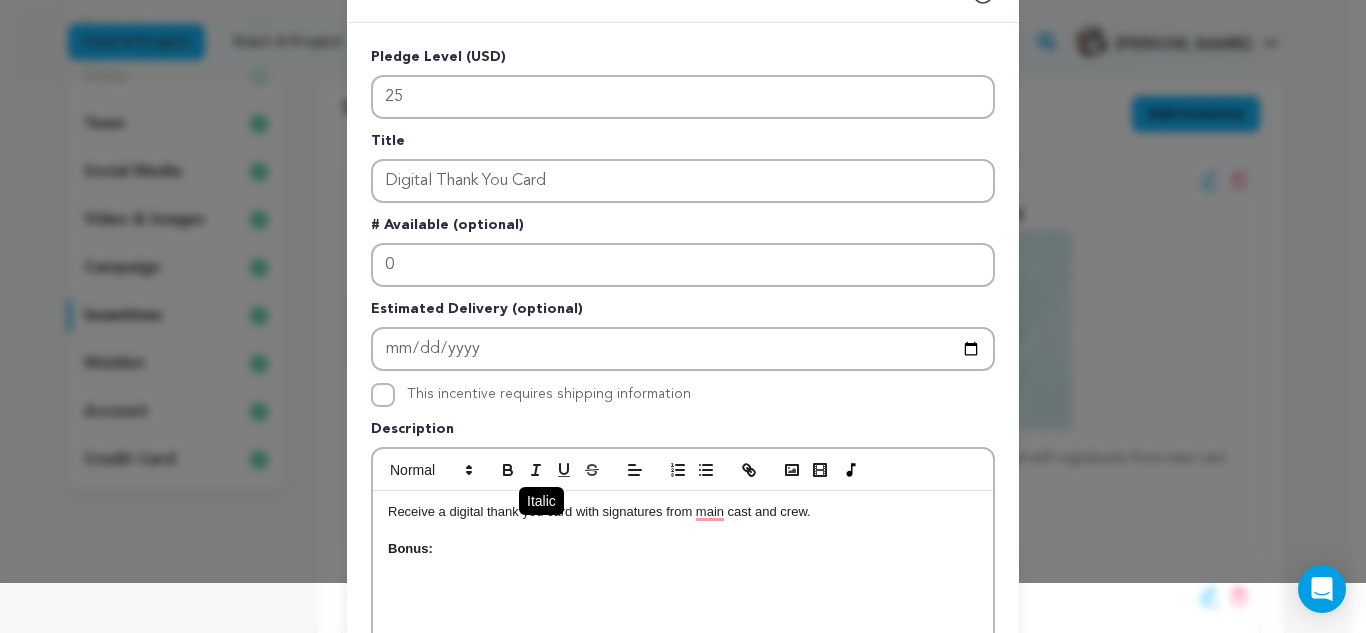 click 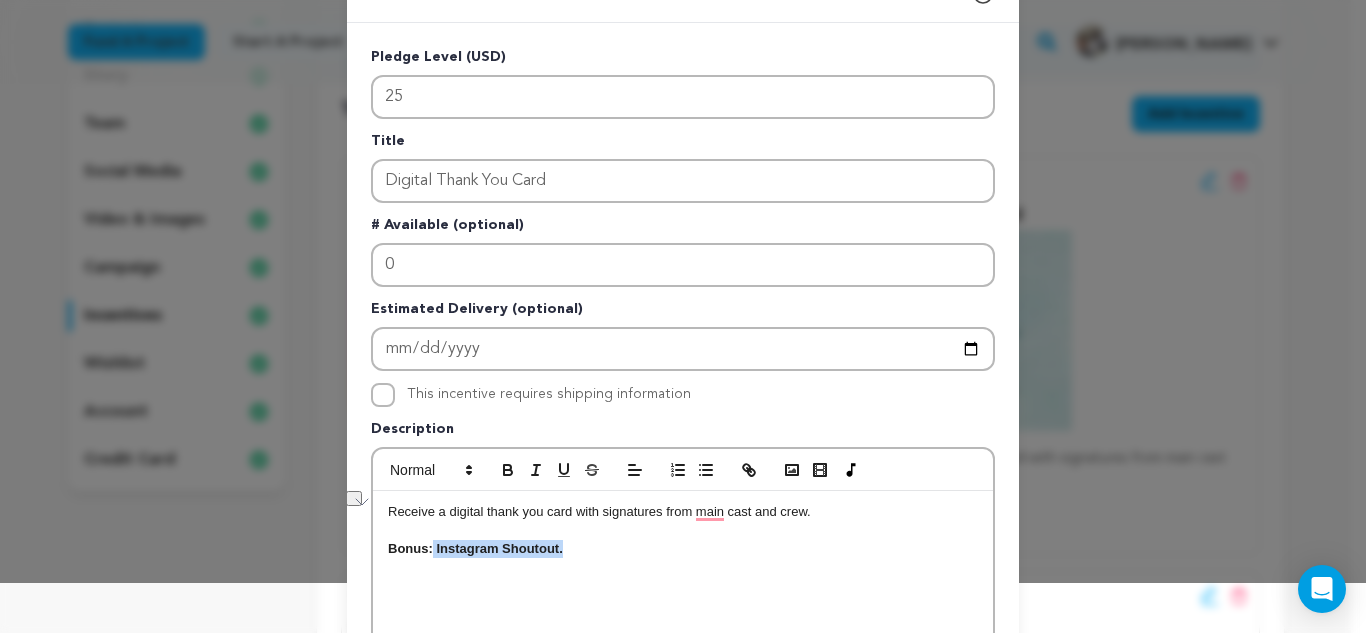 drag, startPoint x: 557, startPoint y: 551, endPoint x: 427, endPoint y: 553, distance: 130.01538 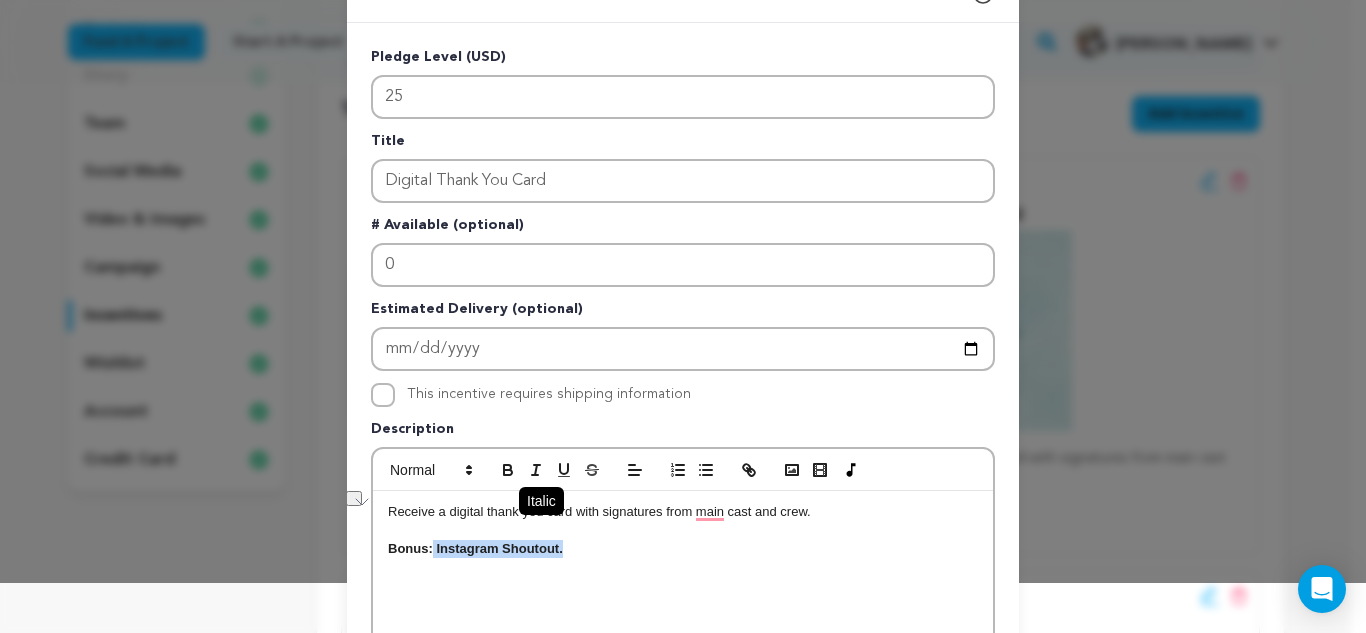 click 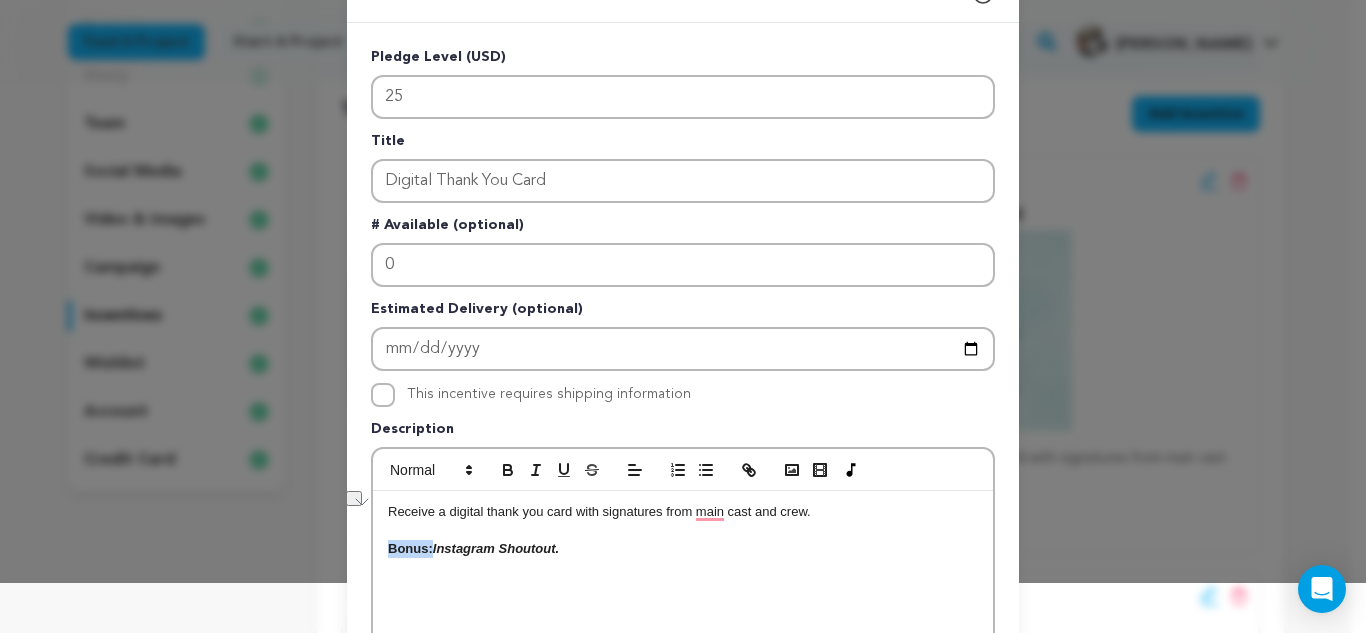 click on "Bonus:  Instagram Shoutout." at bounding box center (683, 549) 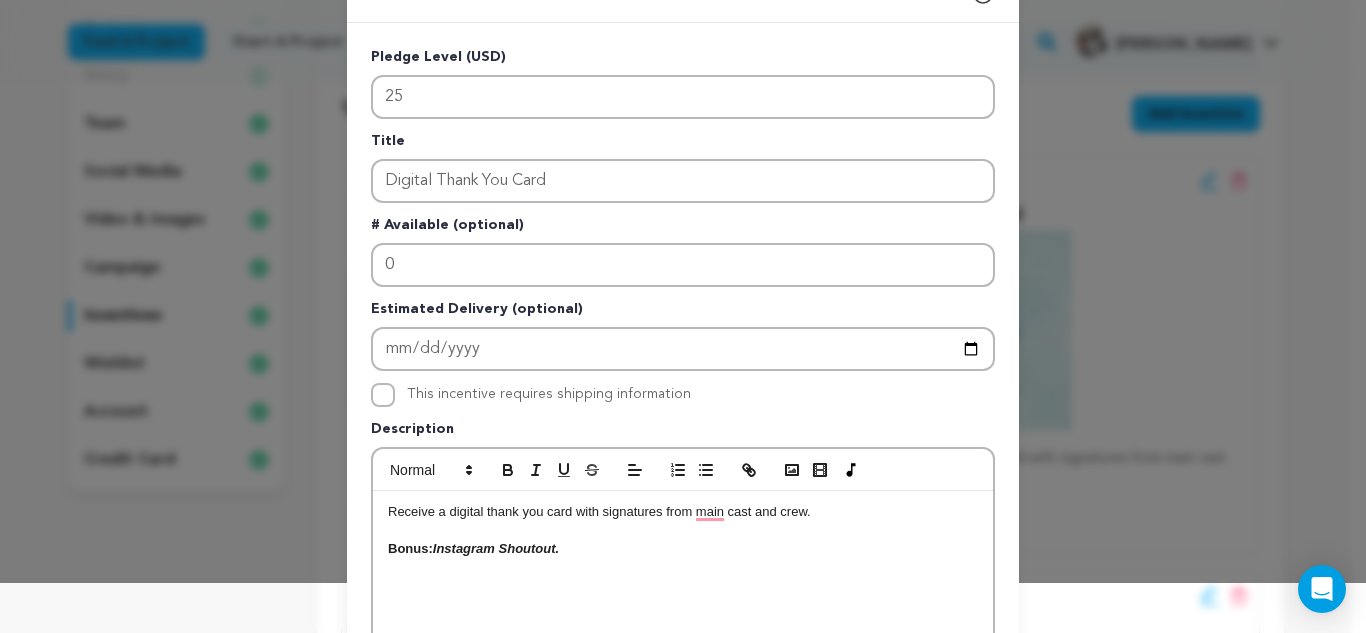 drag, startPoint x: 423, startPoint y: 549, endPoint x: 586, endPoint y: 553, distance: 163.04907 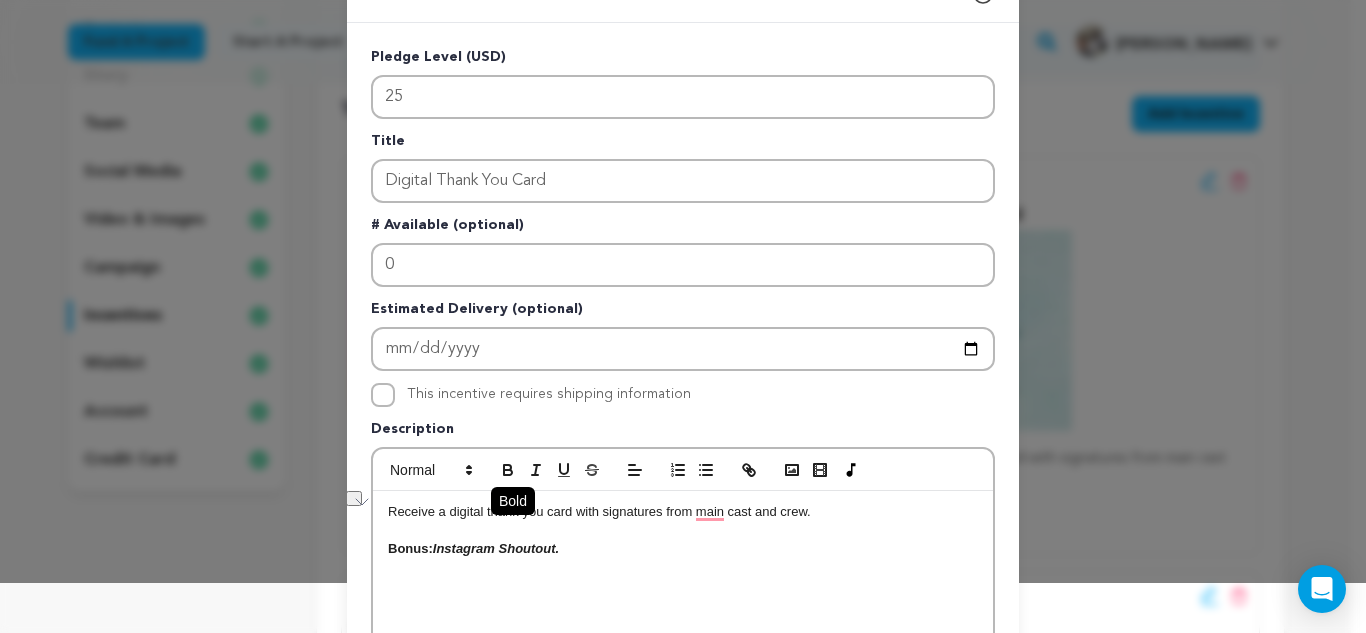 click 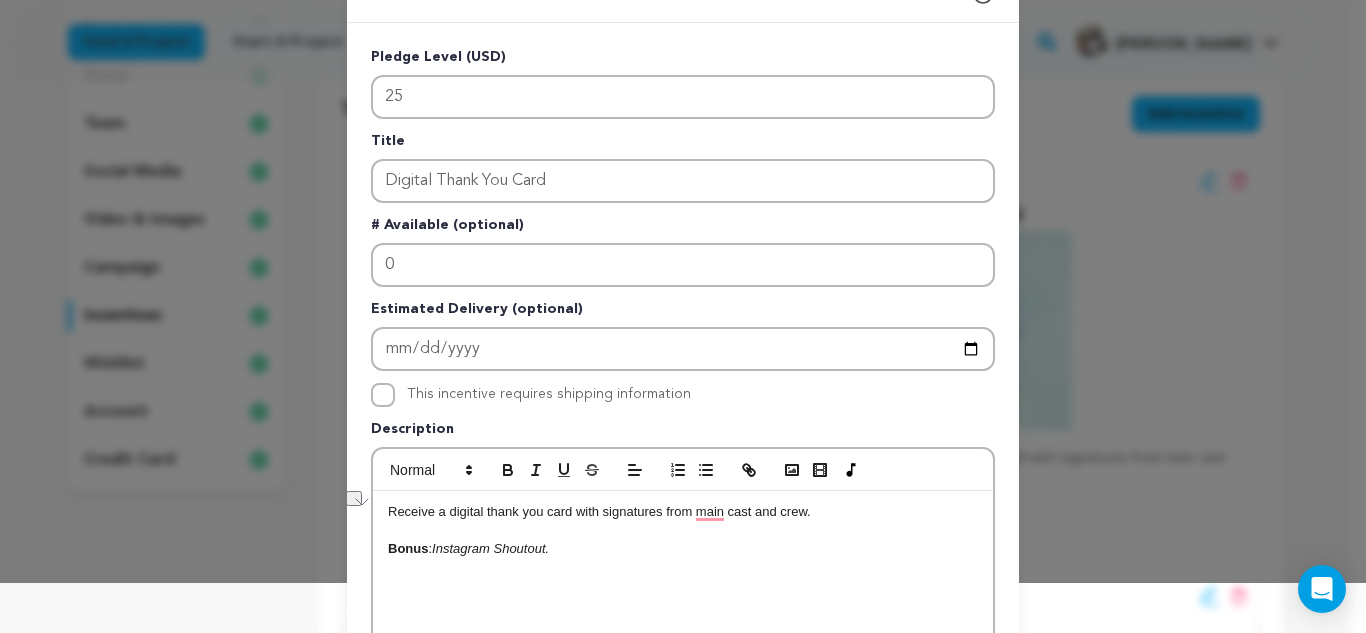 click on "Receive a digital thank you card with signatures from main cast and crew.  Bonus :  Instagram Shoutout." at bounding box center [683, 641] 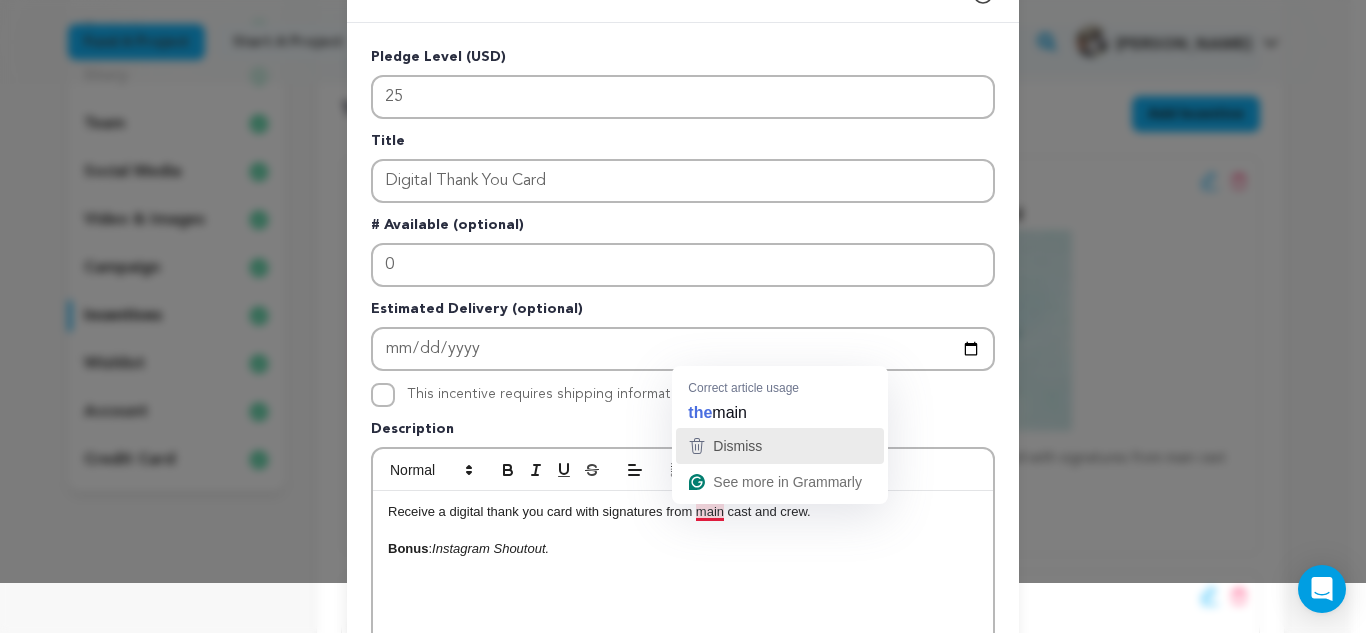 click on "Dismiss" at bounding box center [737, 446] 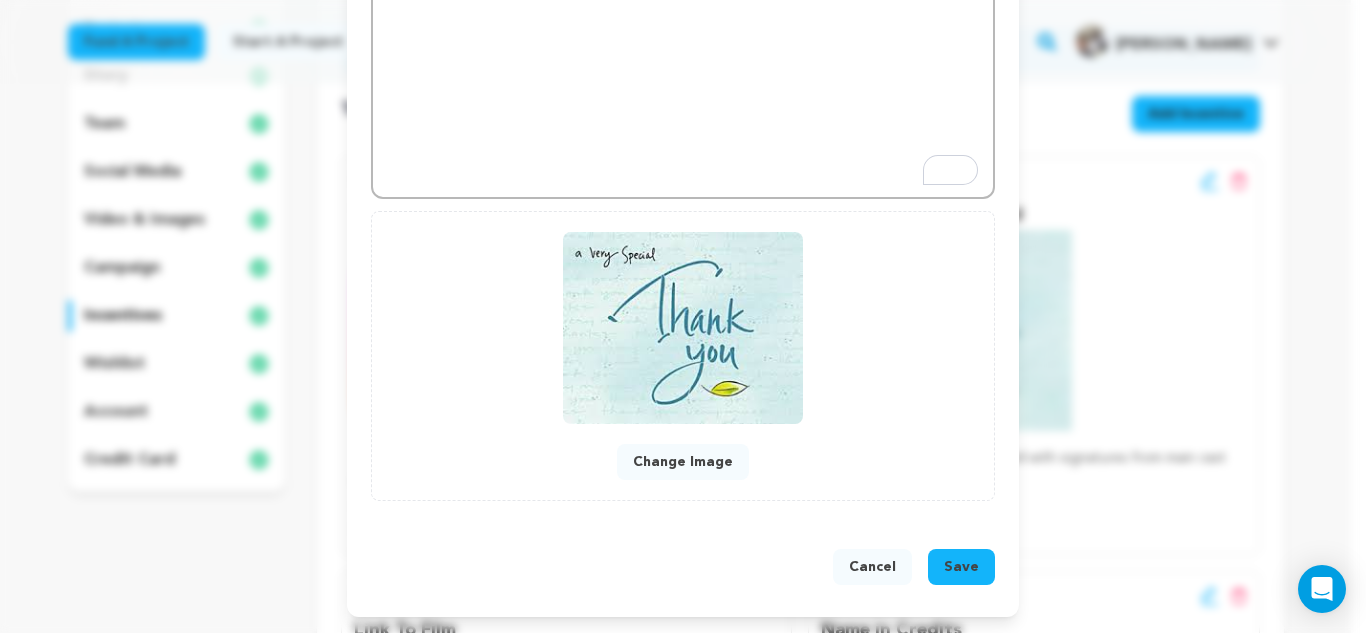 click on "Save" at bounding box center (961, 567) 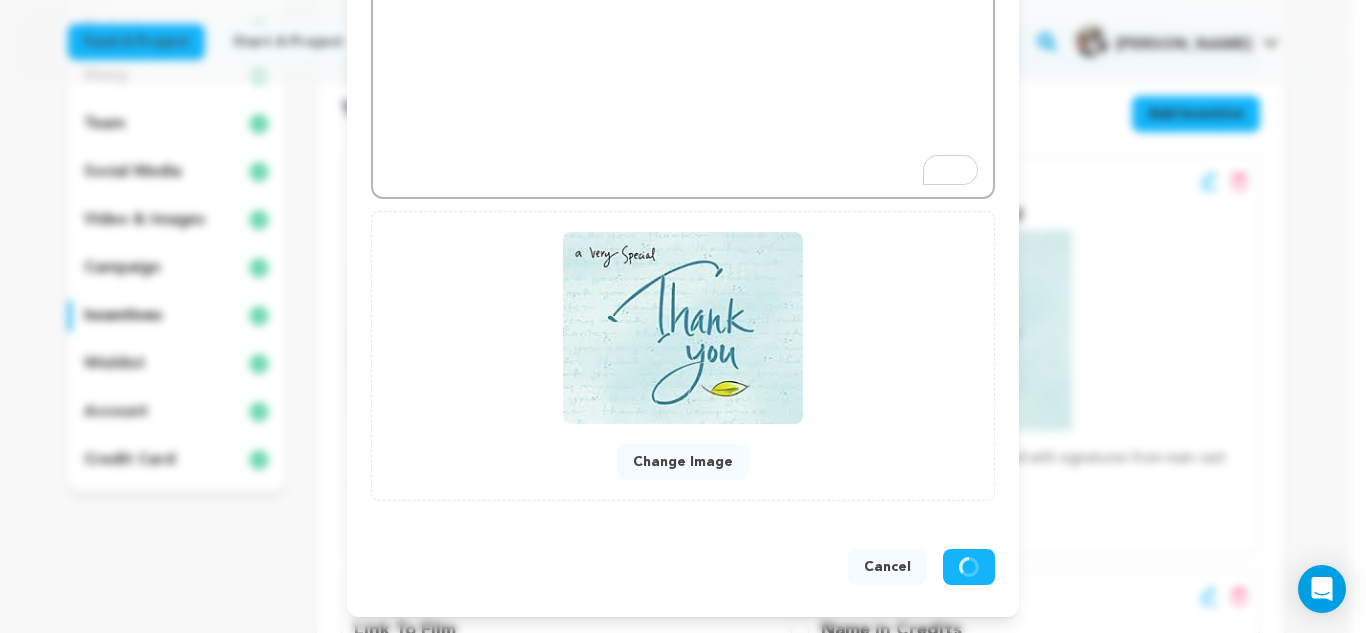 scroll, scrollTop: 602, scrollLeft: 0, axis: vertical 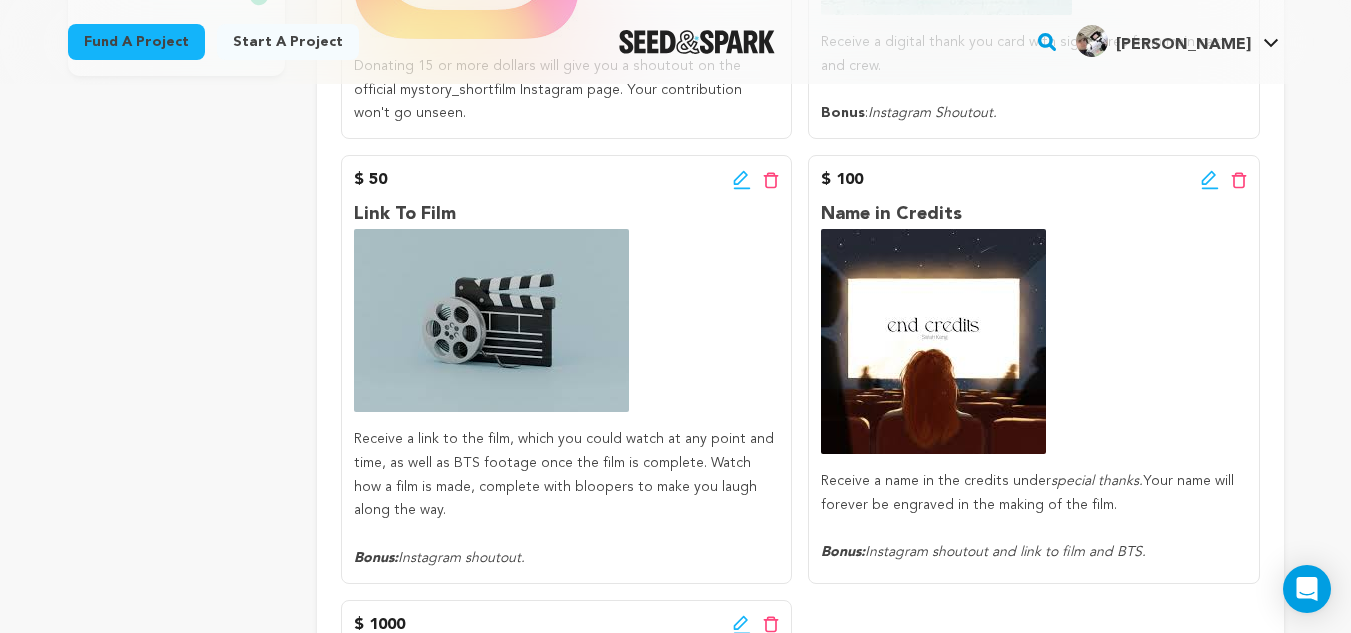 click 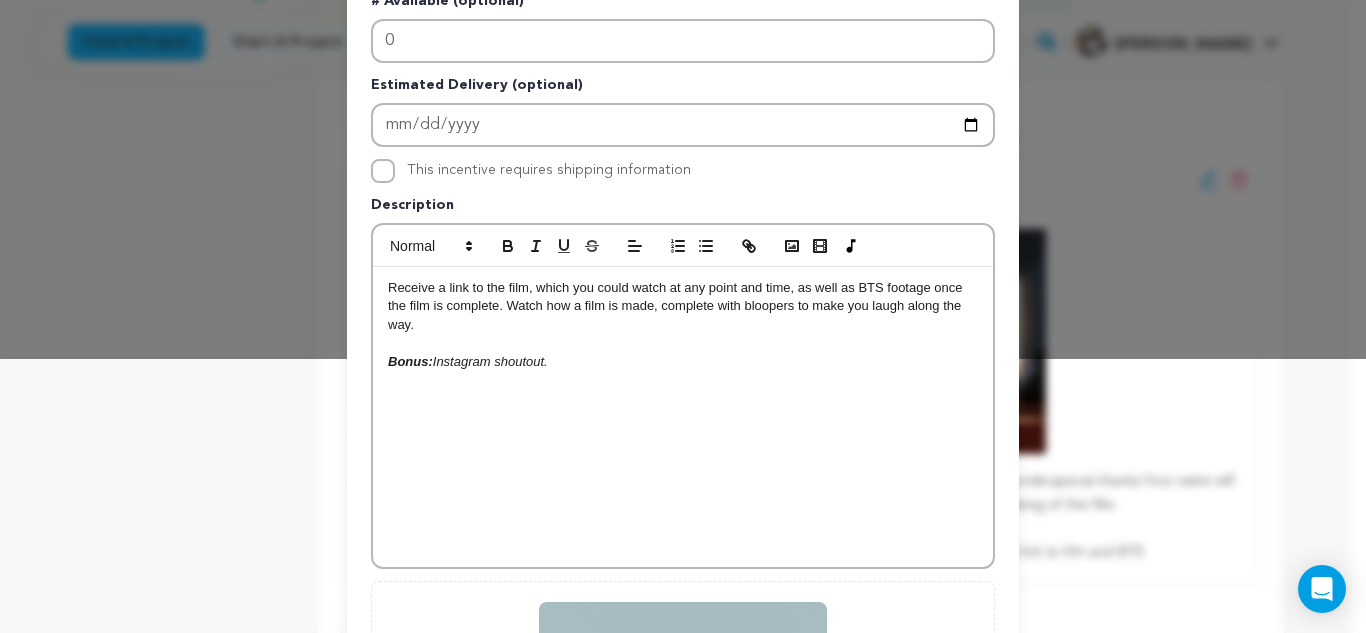 scroll, scrollTop: 275, scrollLeft: 0, axis: vertical 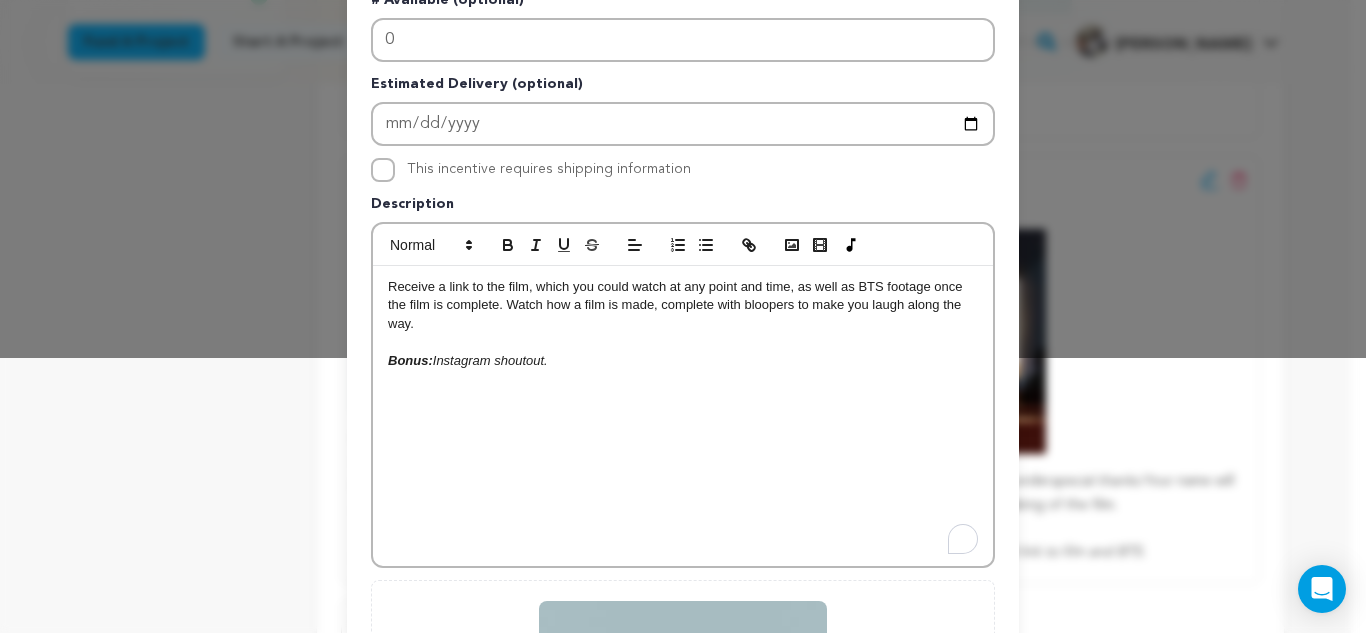 click on "Bonus:  Instagram shoutout." at bounding box center [683, 361] 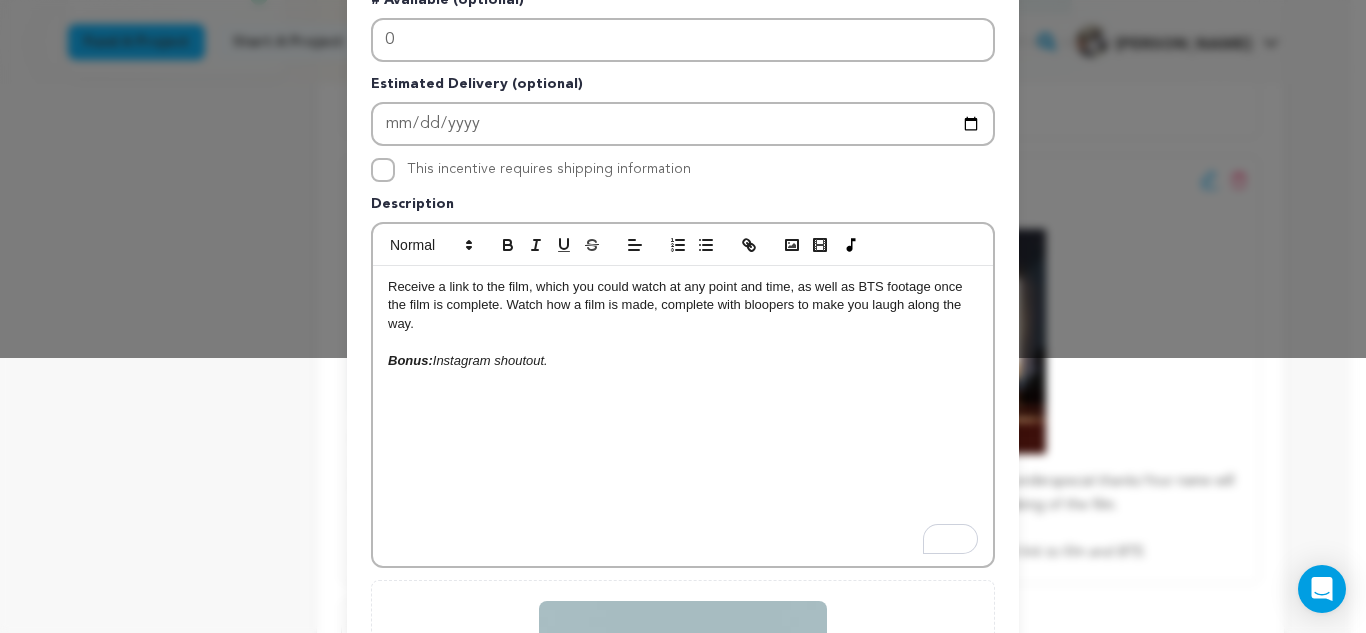 type 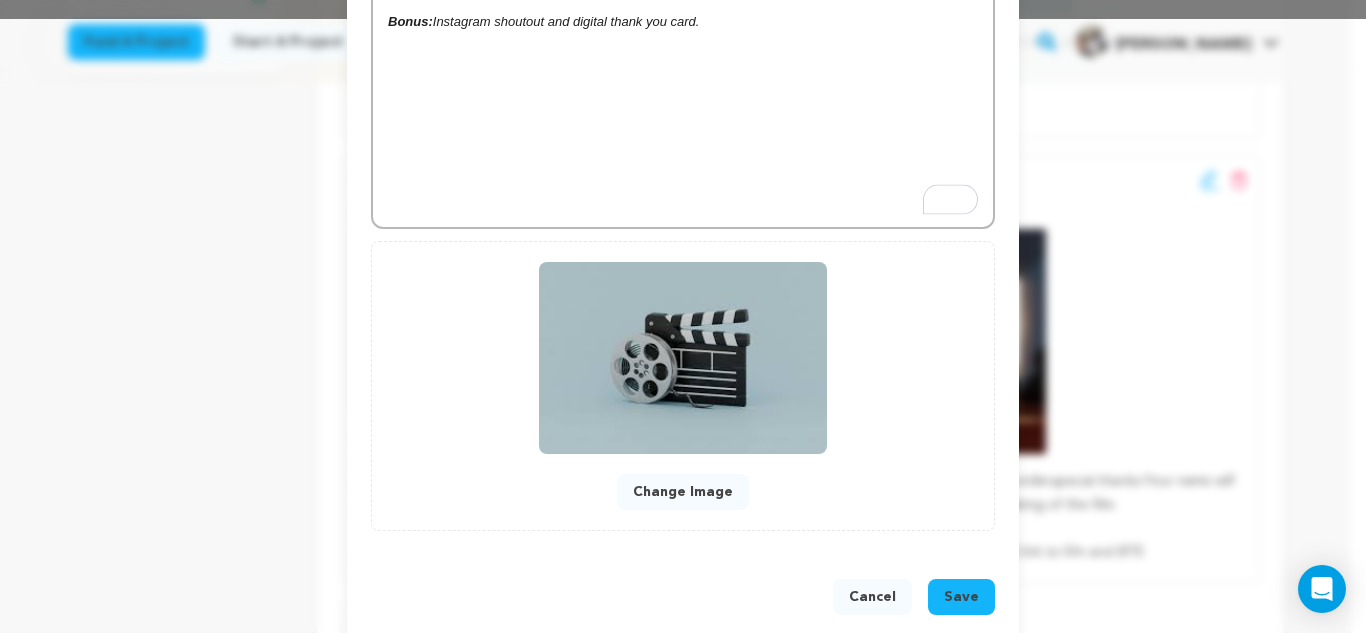 scroll, scrollTop: 615, scrollLeft: 0, axis: vertical 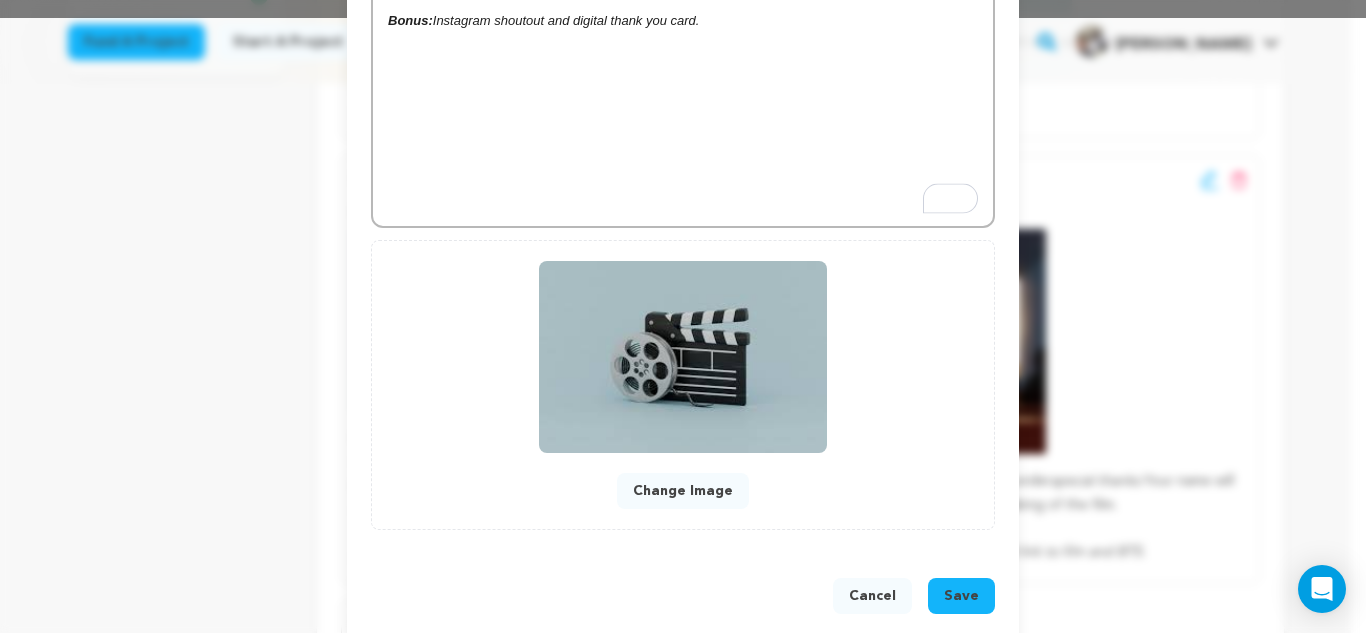click on "Save" at bounding box center (961, 596) 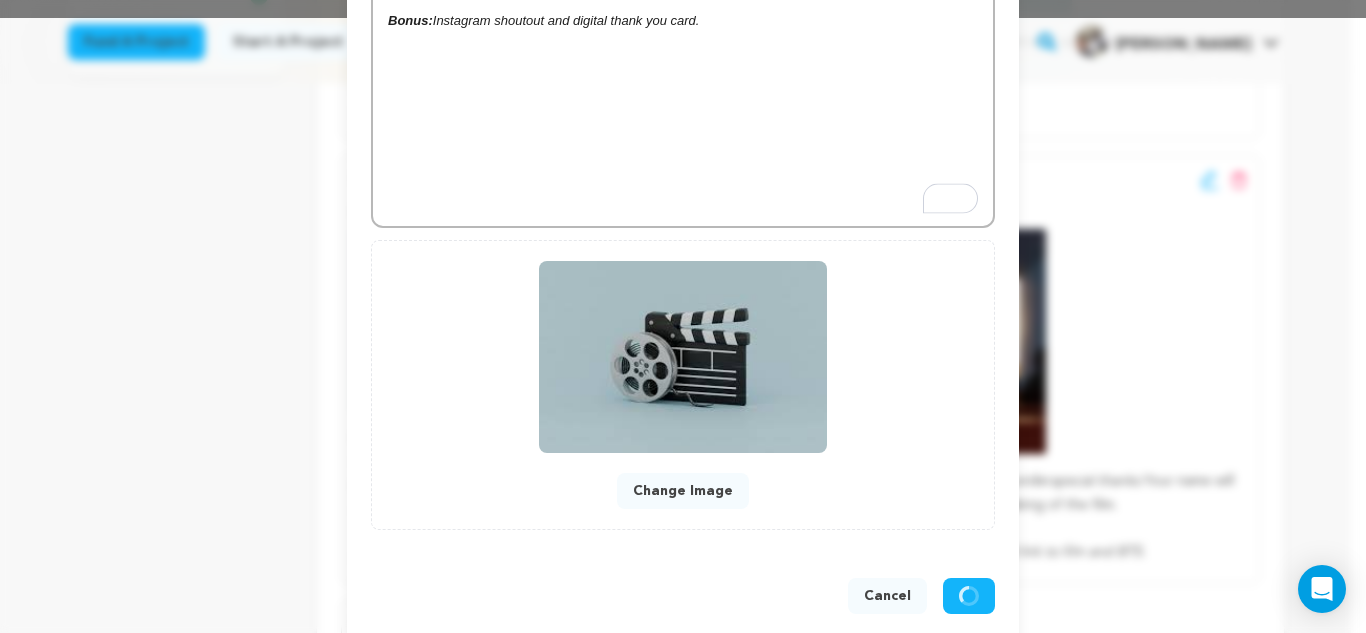 scroll, scrollTop: 602, scrollLeft: 0, axis: vertical 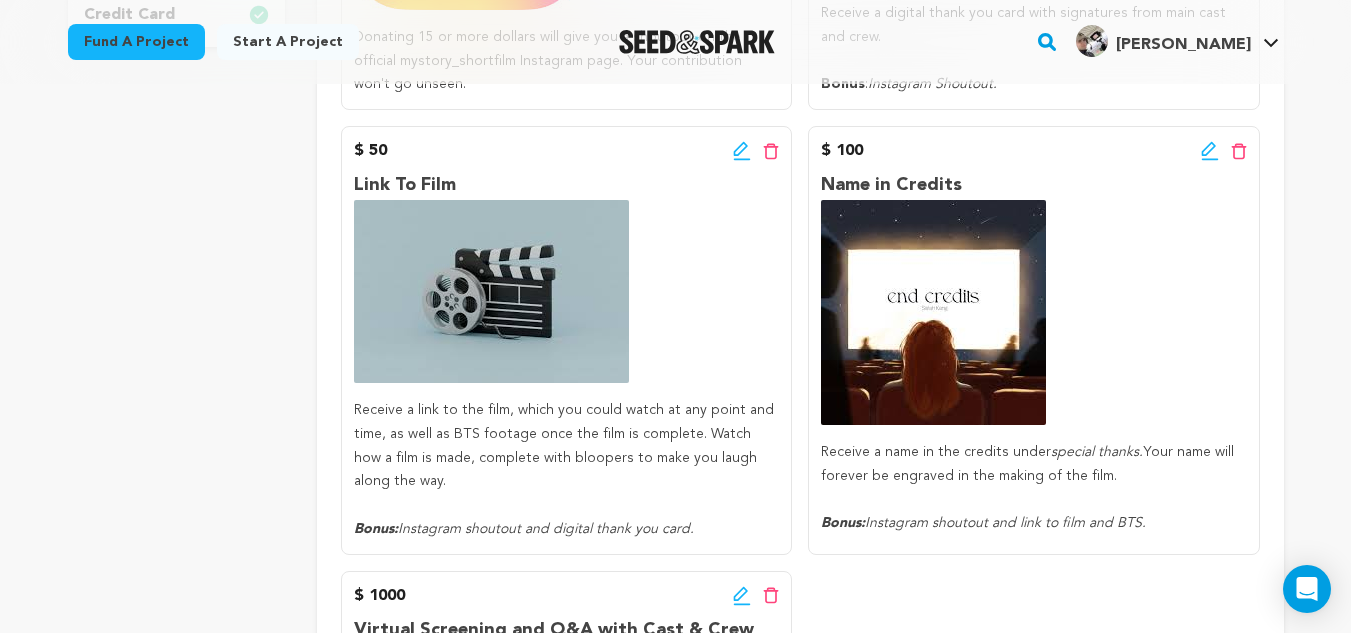 click 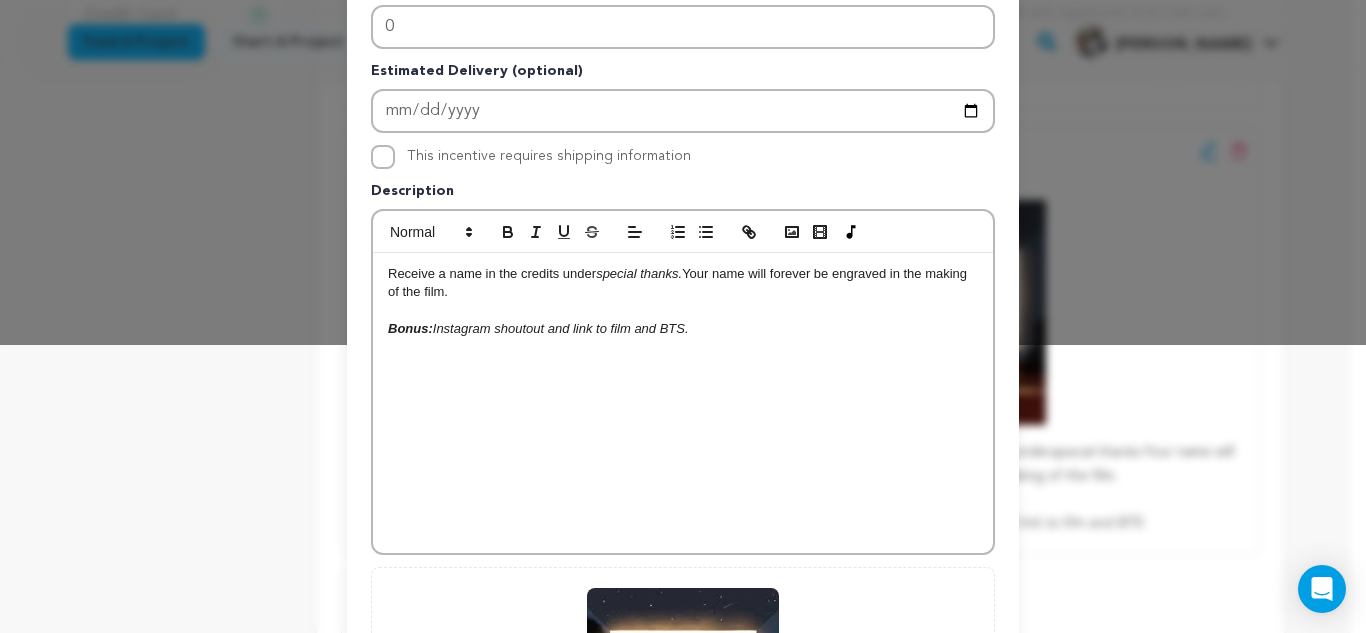 scroll, scrollTop: 291, scrollLeft: 0, axis: vertical 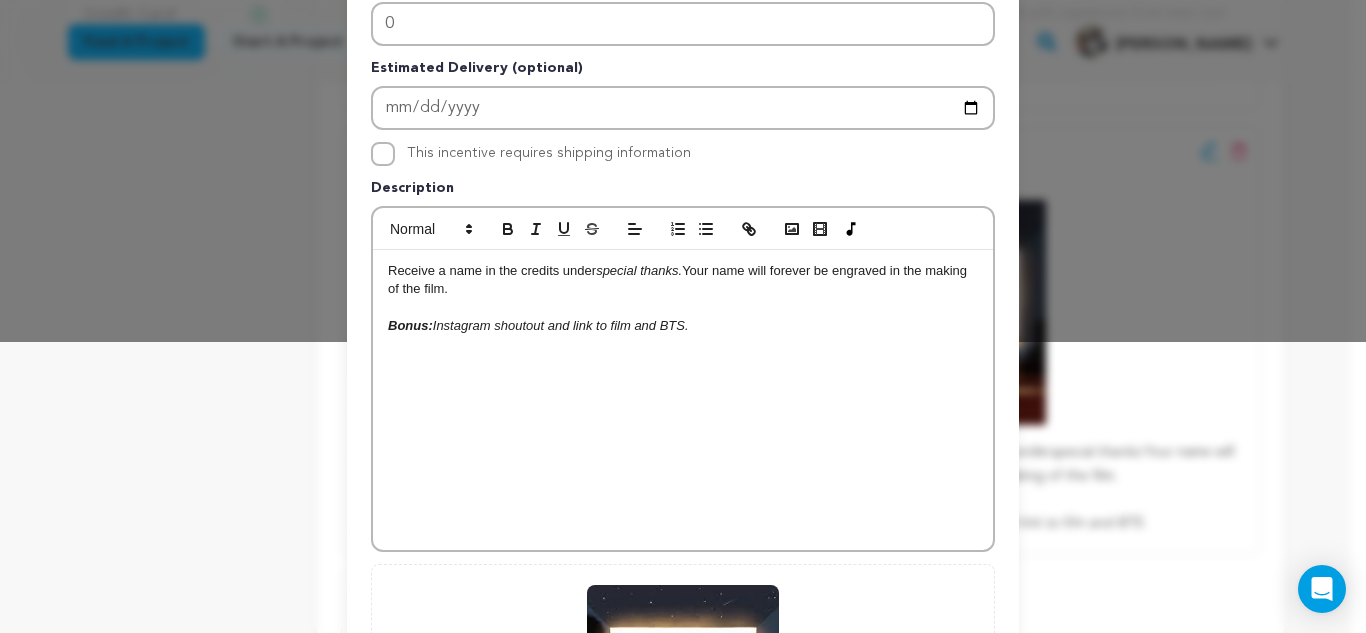 click on "Bonus:  Instagram shoutout and link to film and BTS." at bounding box center (683, 326) 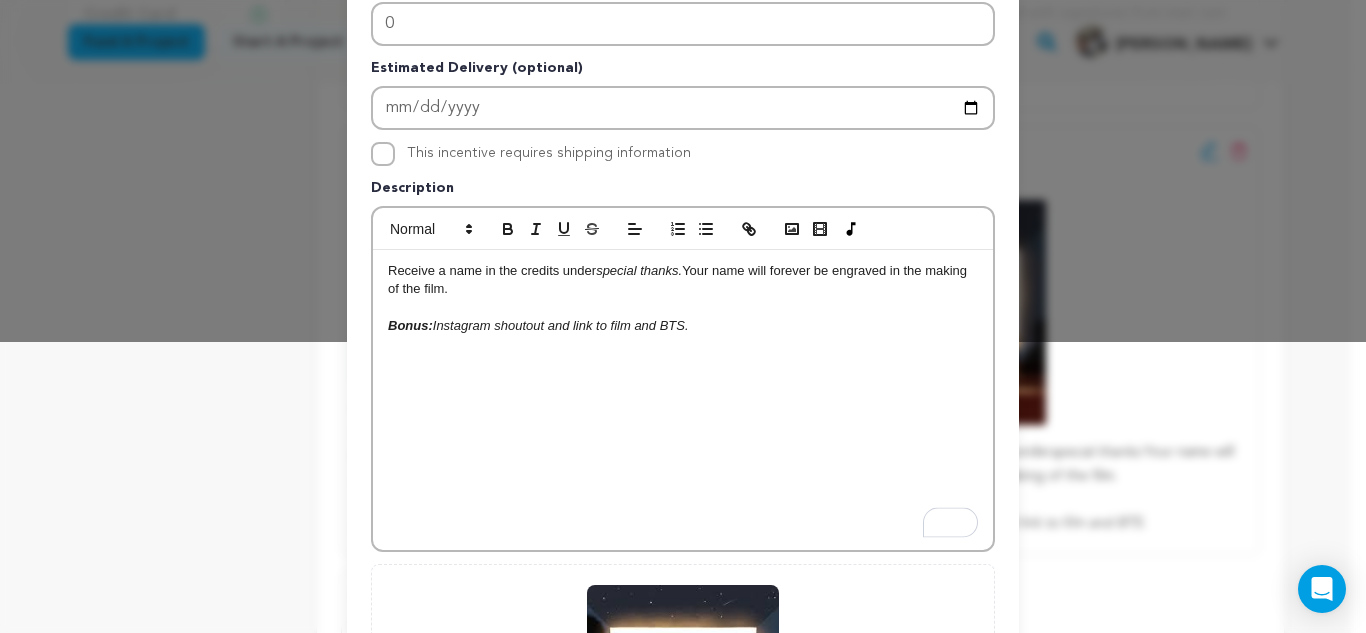 click on "Instagram shoutout and link to film and BTS." at bounding box center (561, 325) 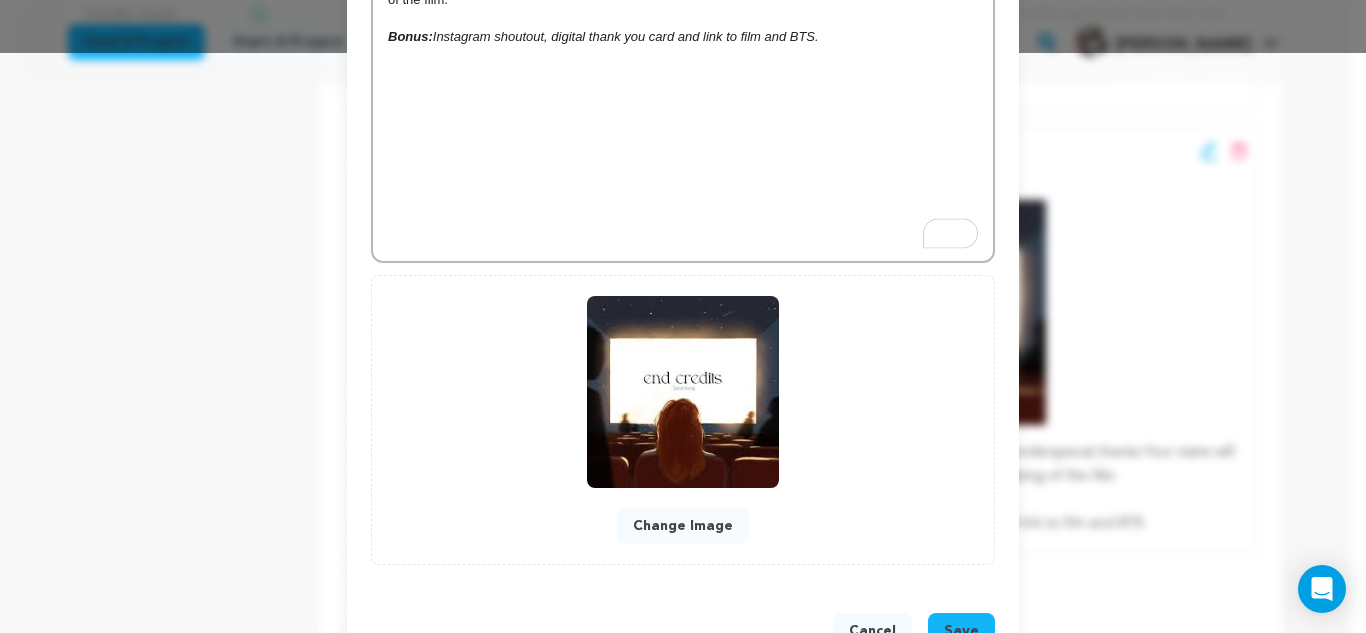 scroll, scrollTop: 644, scrollLeft: 0, axis: vertical 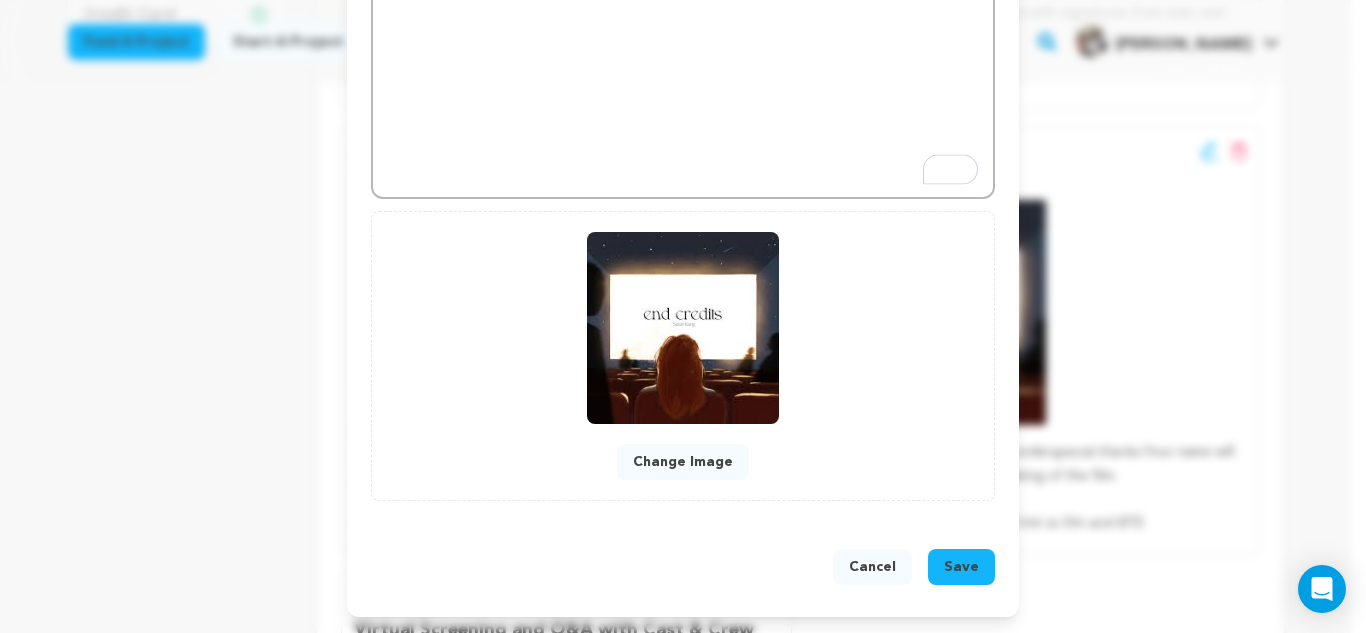 click on "Save" at bounding box center (961, 567) 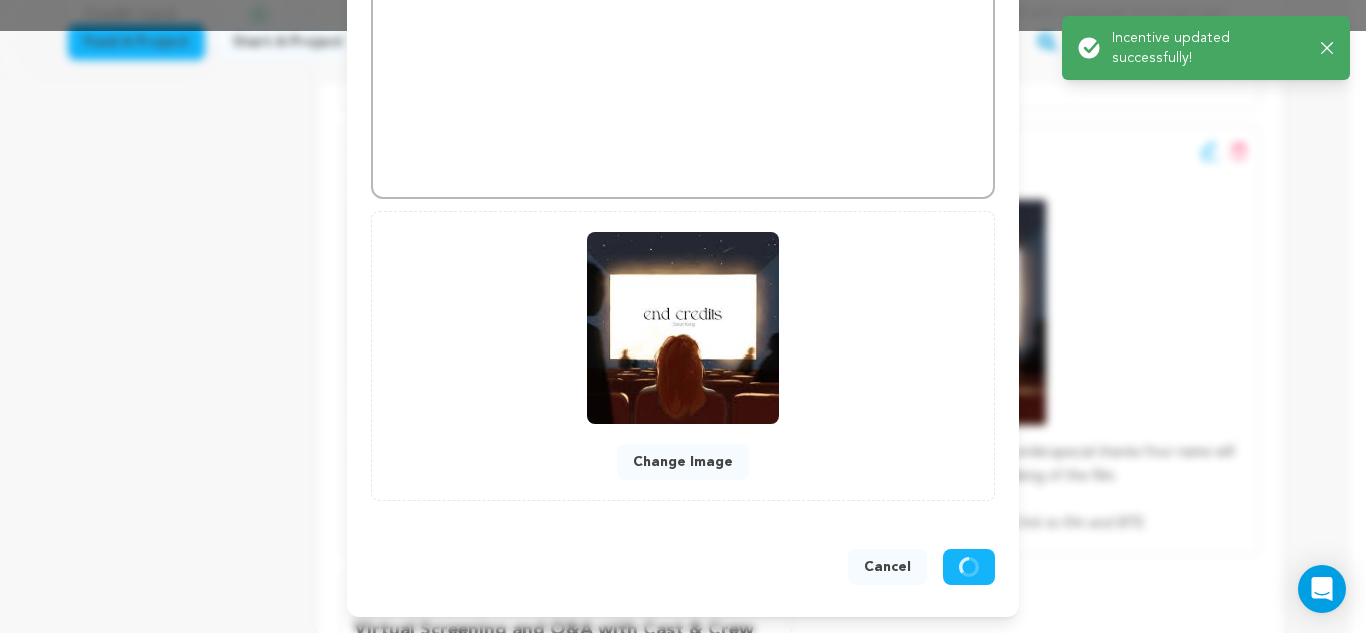 scroll, scrollTop: 602, scrollLeft: 0, axis: vertical 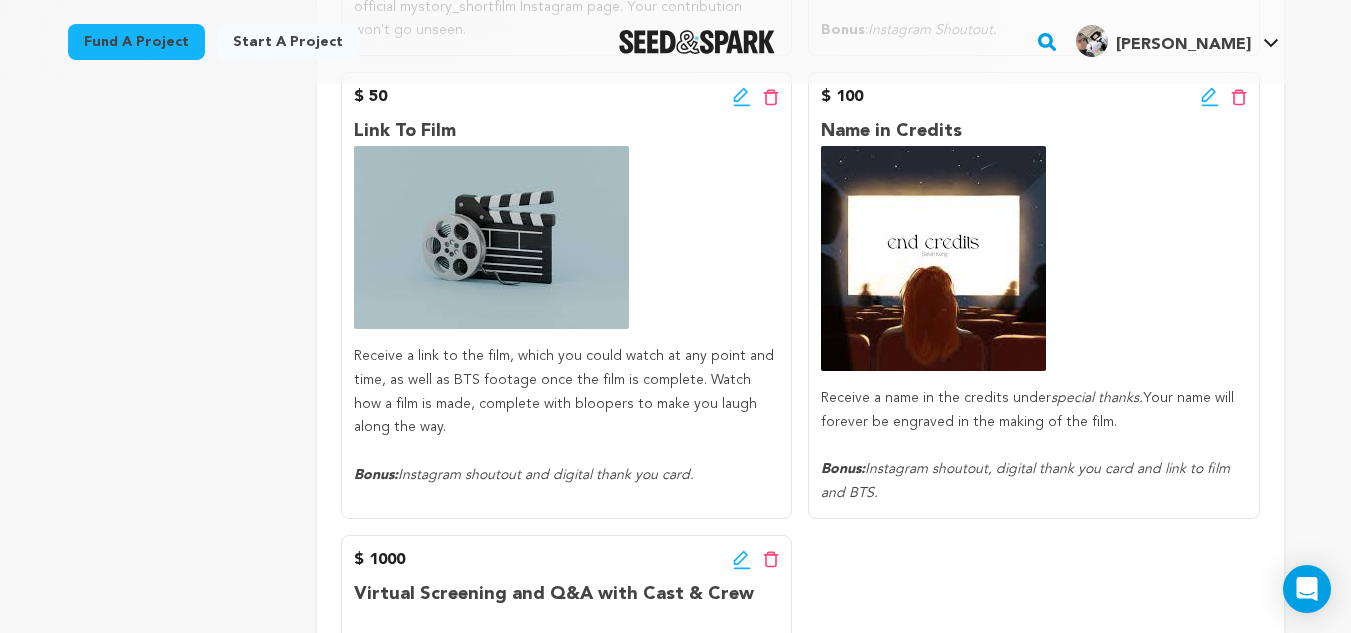 click 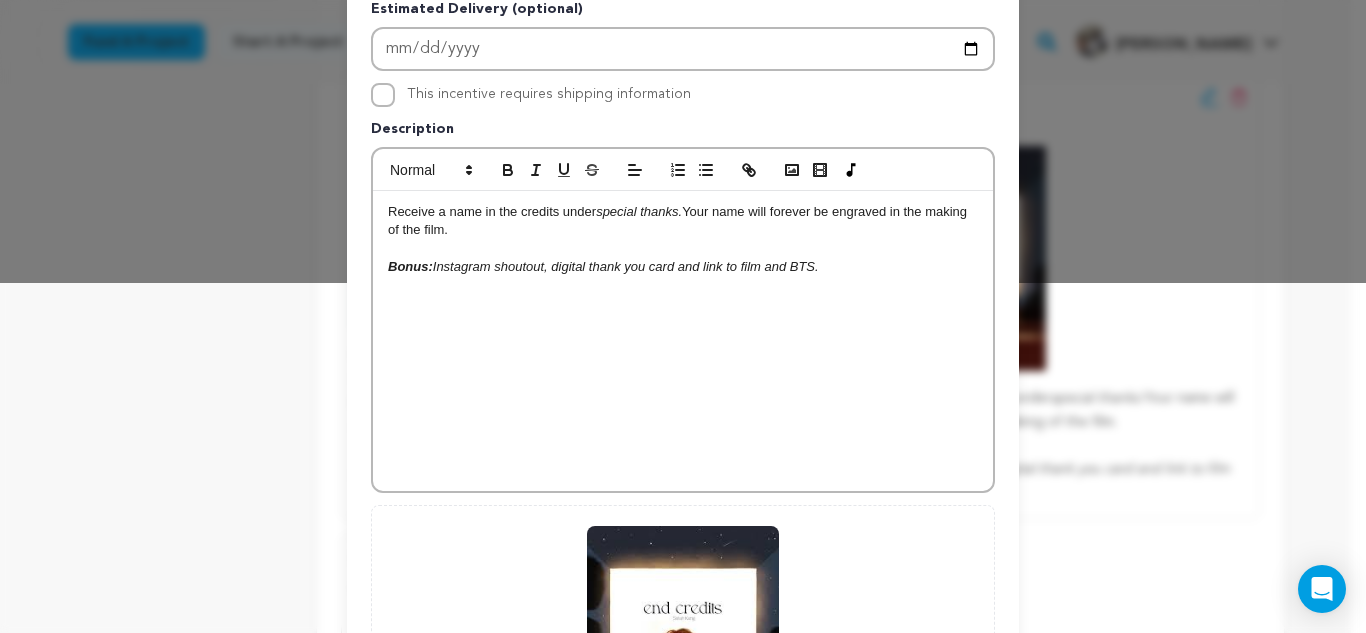 scroll, scrollTop: 356, scrollLeft: 0, axis: vertical 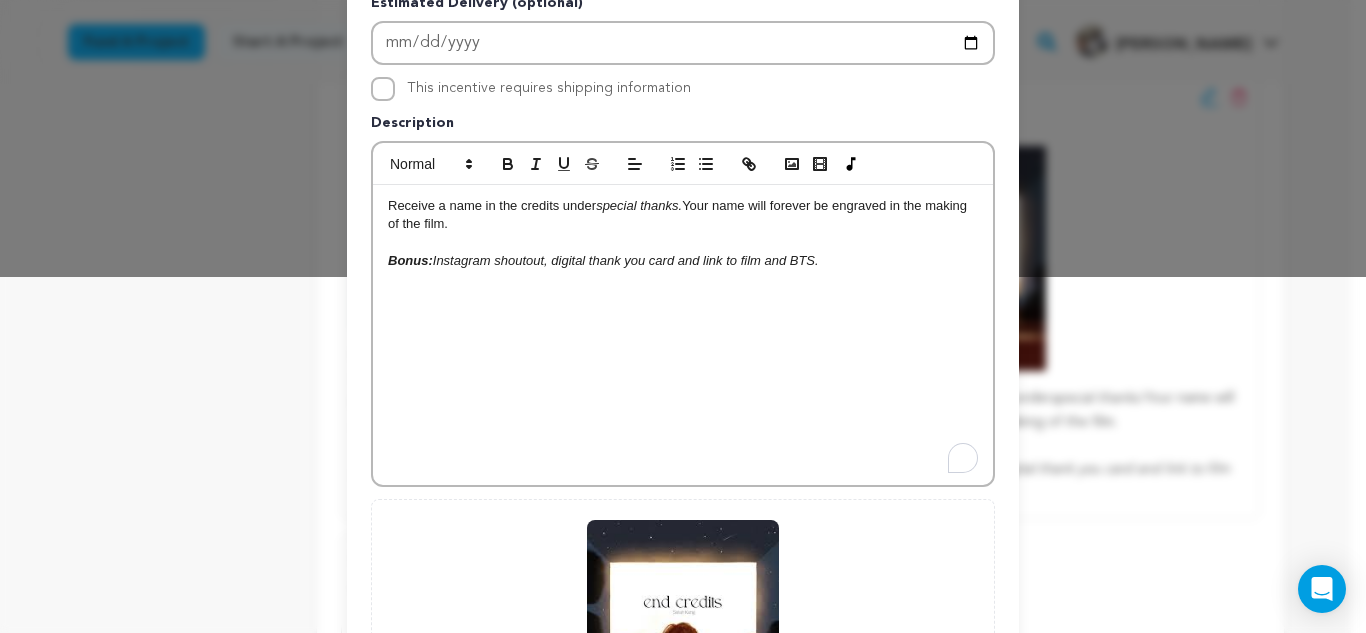 click on "Instagram shoutout, digital thank you card and link to film and BTS." at bounding box center (626, 260) 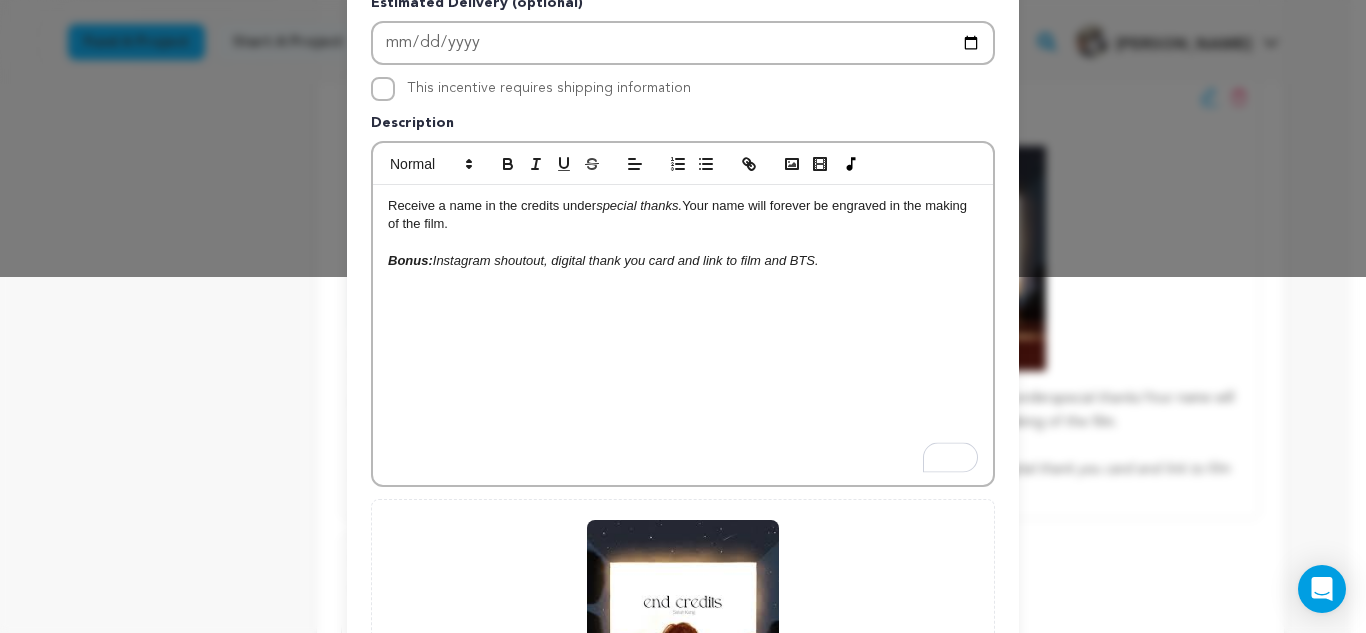 type 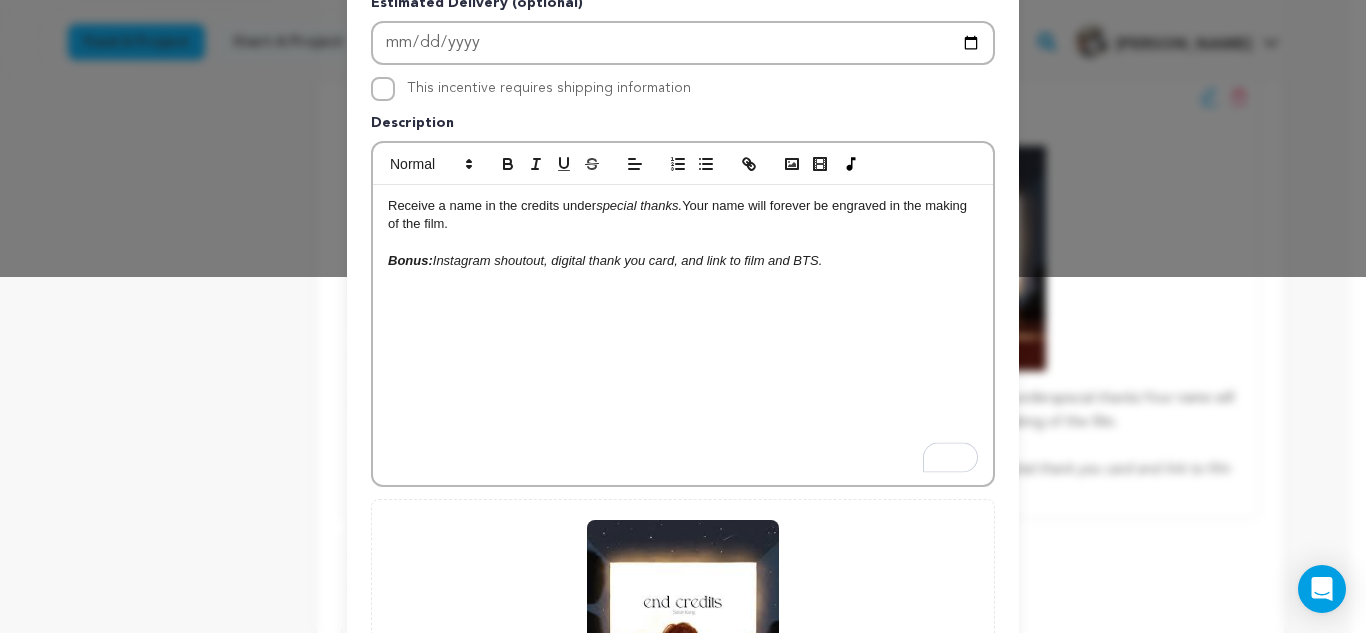 scroll, scrollTop: 644, scrollLeft: 0, axis: vertical 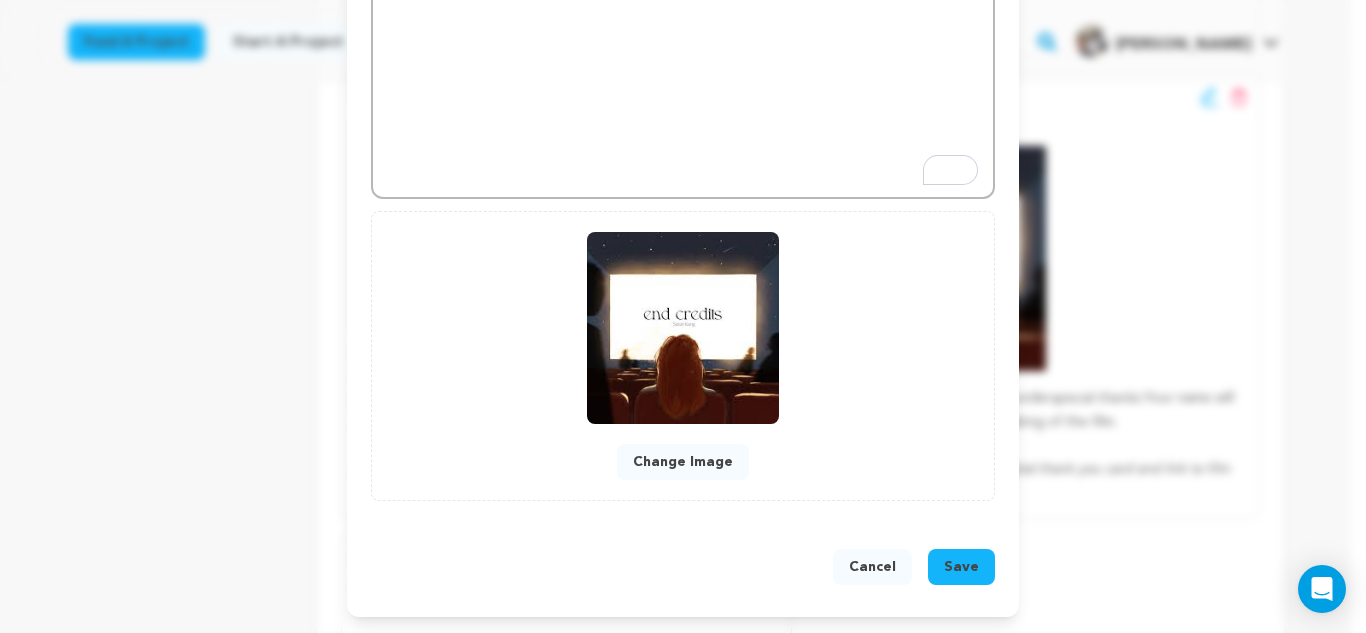 click on "Save" at bounding box center (961, 567) 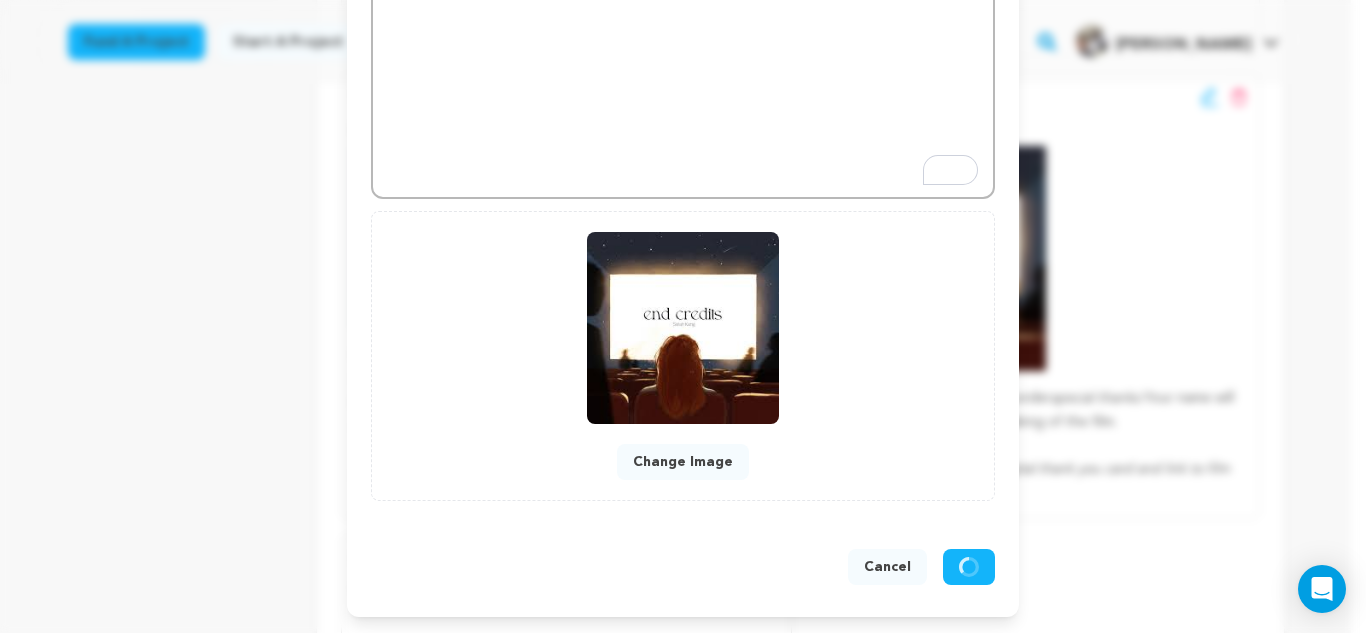 scroll, scrollTop: 602, scrollLeft: 0, axis: vertical 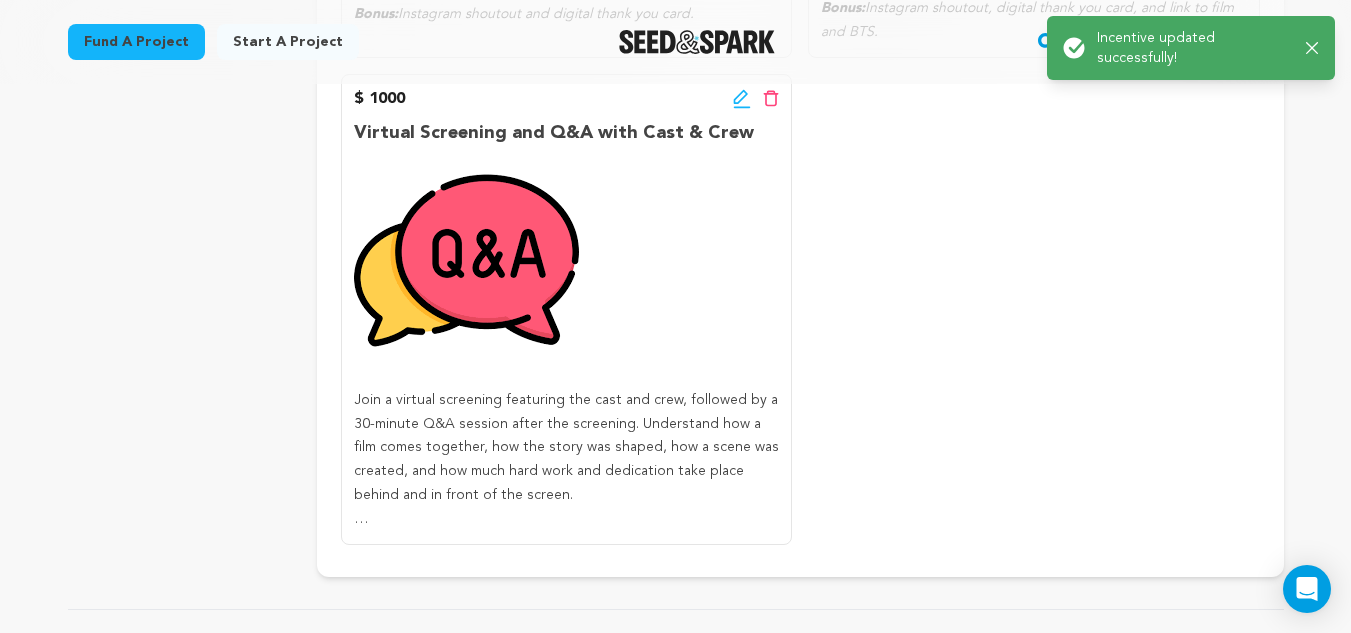 click 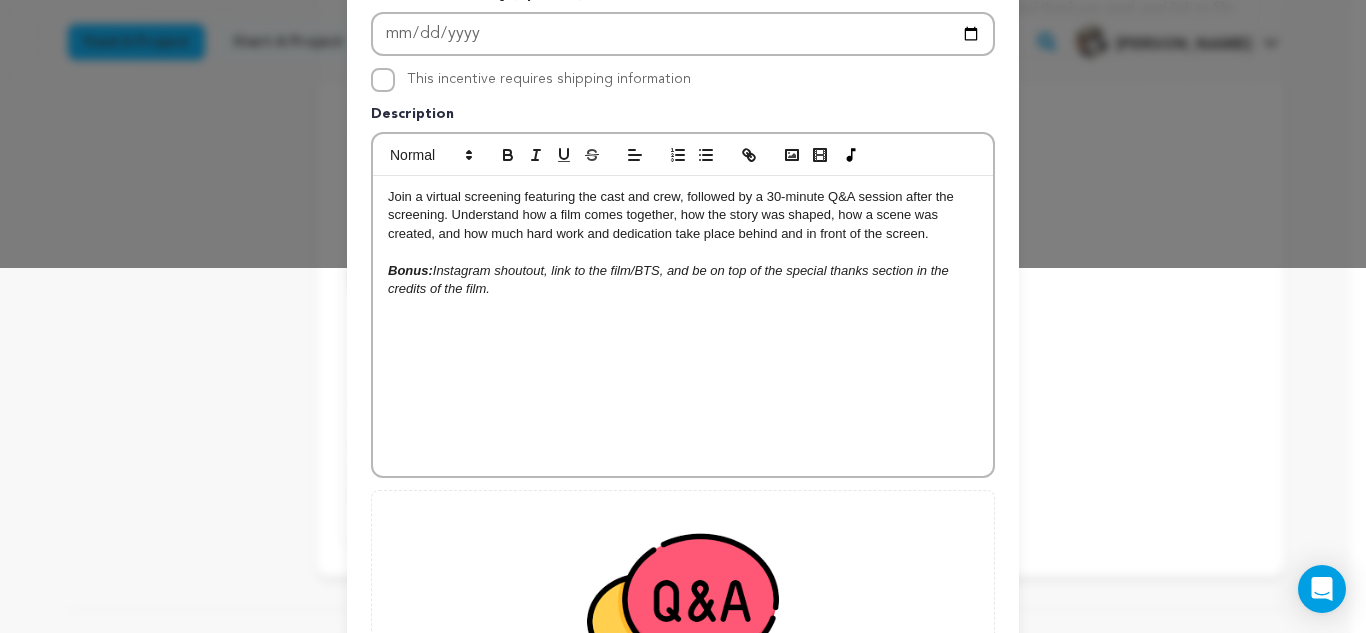scroll, scrollTop: 374, scrollLeft: 0, axis: vertical 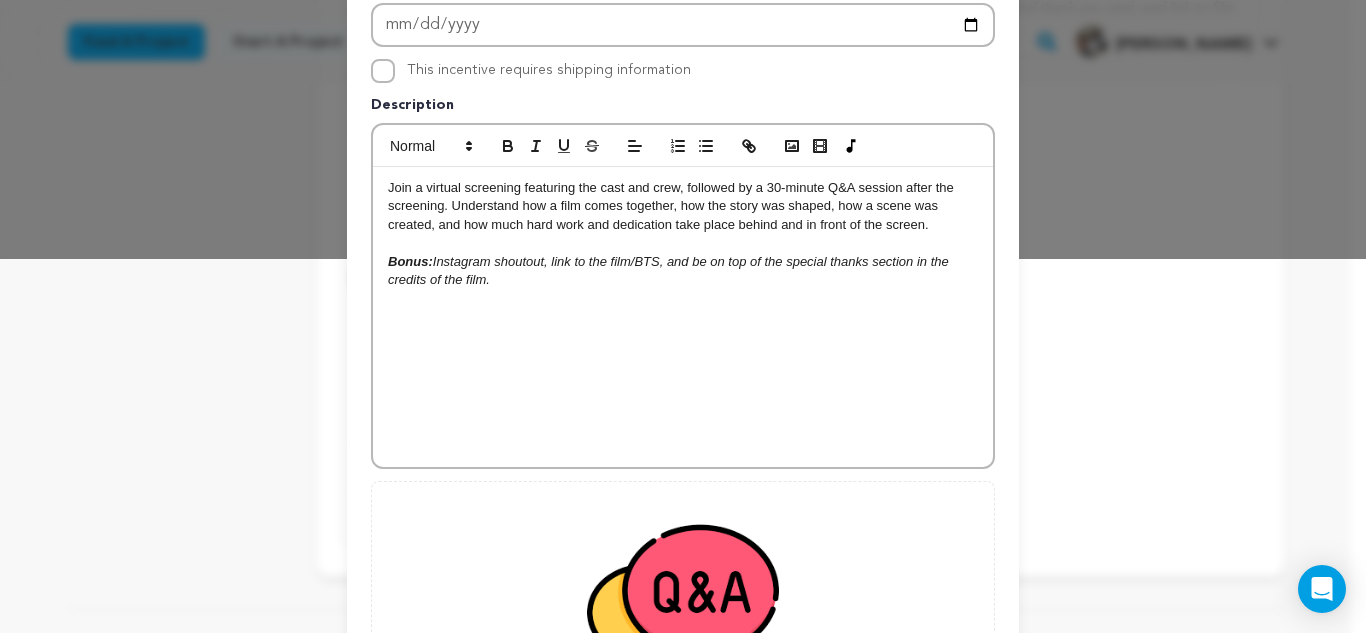 click on "Instagram shoutout, link to the film/BTS, and be on top of the special thanks section in the credits of the film." at bounding box center [670, 270] 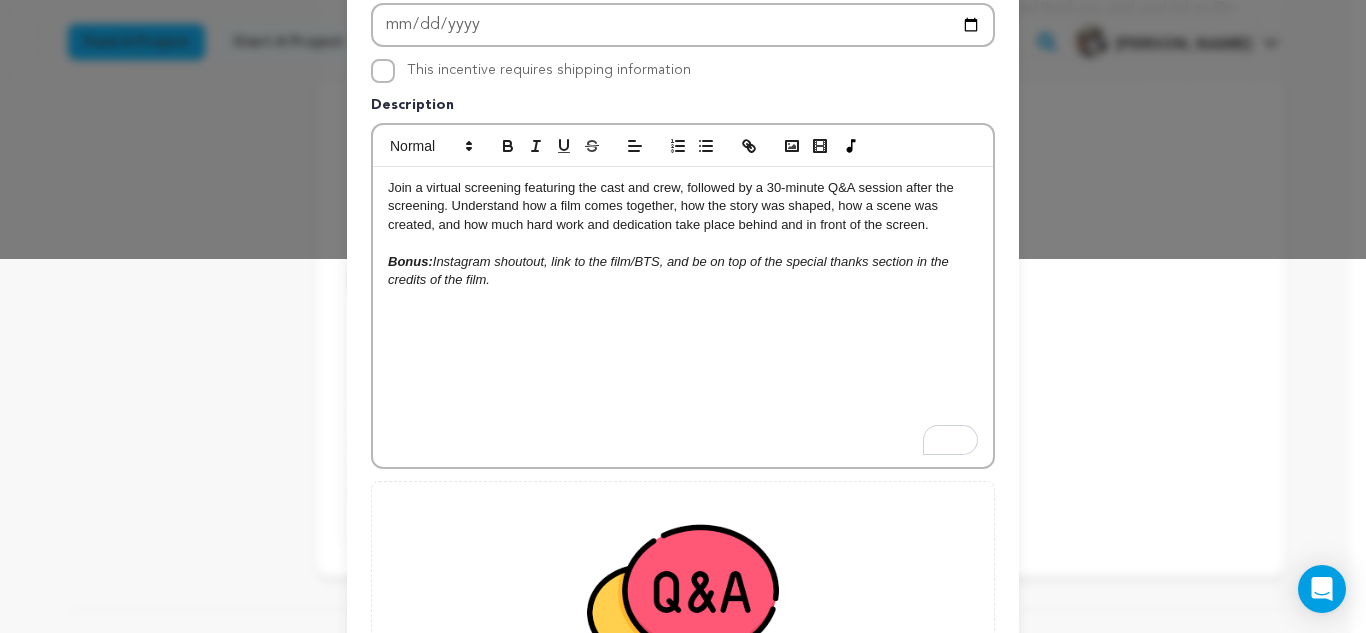 type 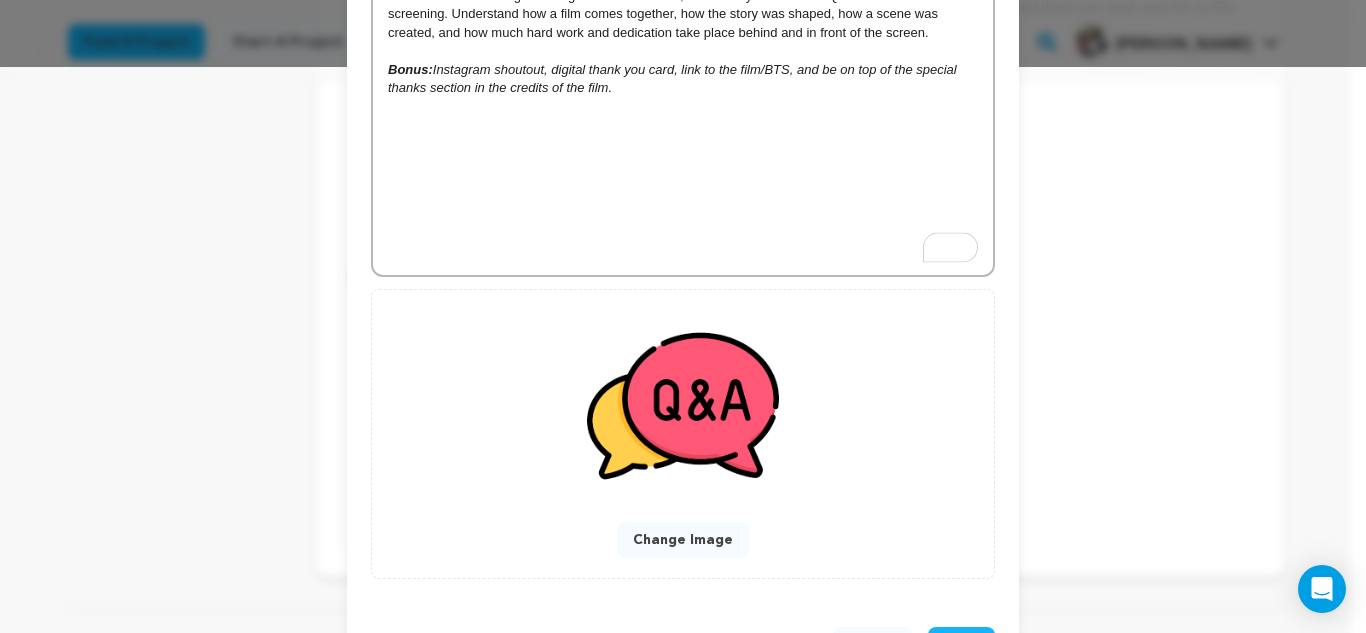 scroll, scrollTop: 644, scrollLeft: 0, axis: vertical 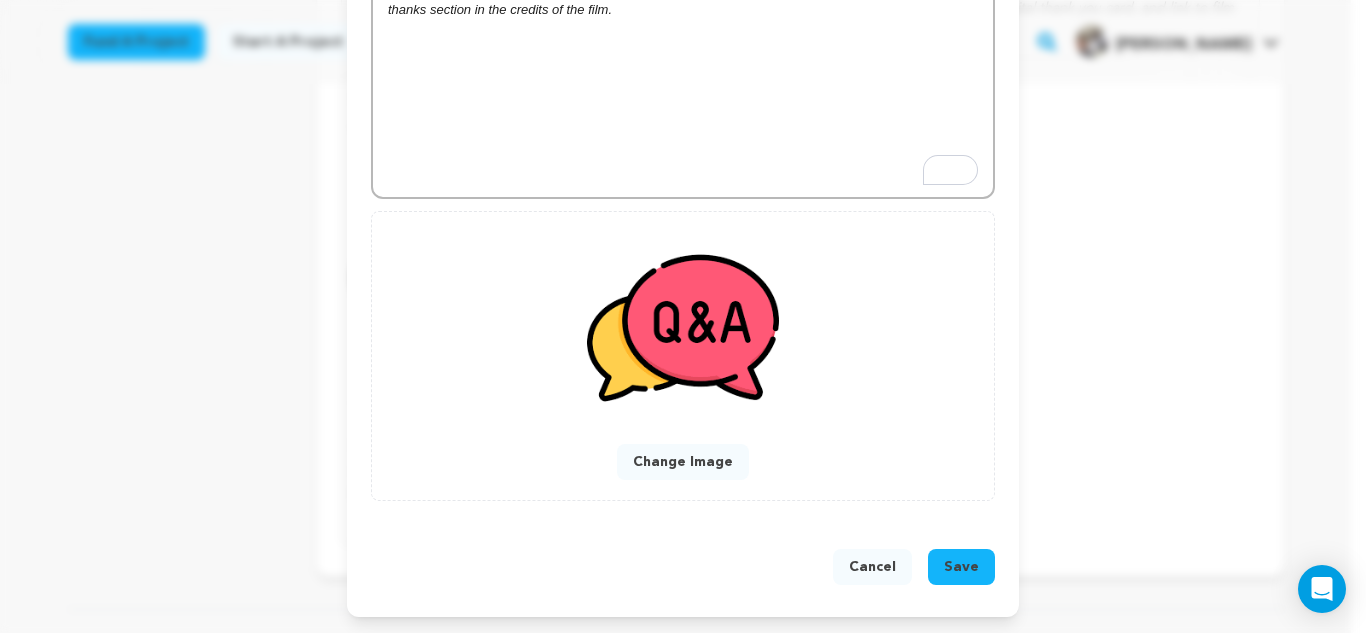 click on "Save" at bounding box center [961, 567] 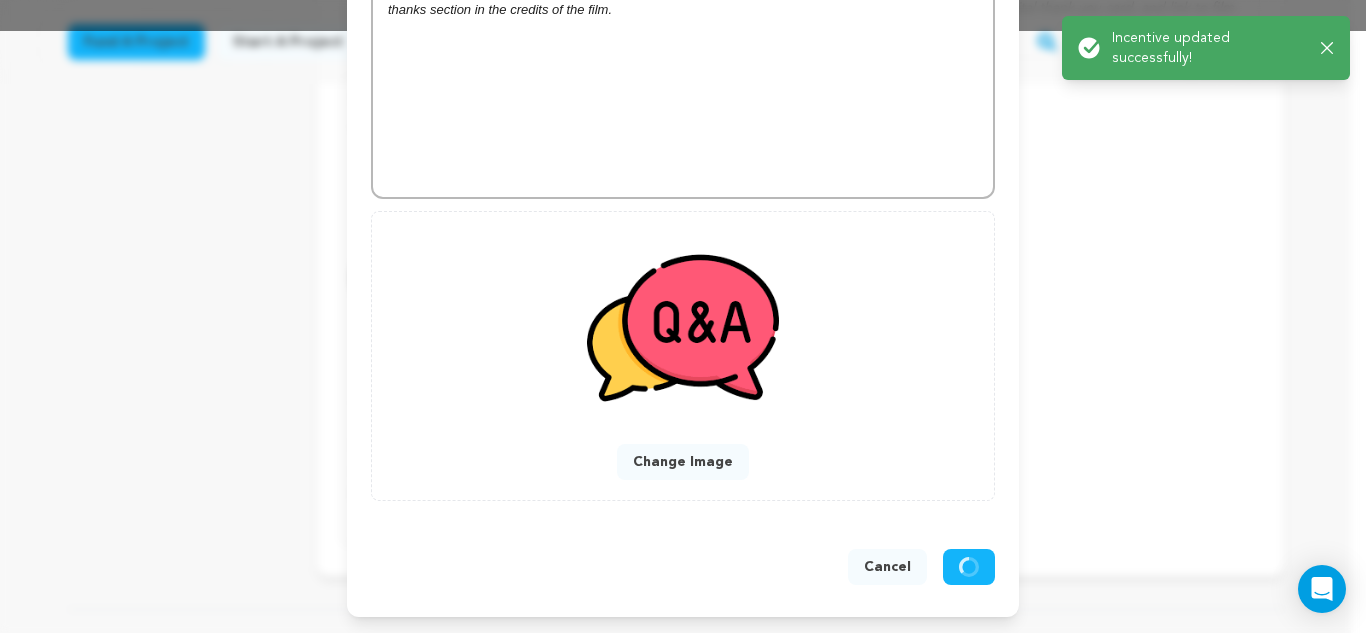 scroll, scrollTop: 602, scrollLeft: 0, axis: vertical 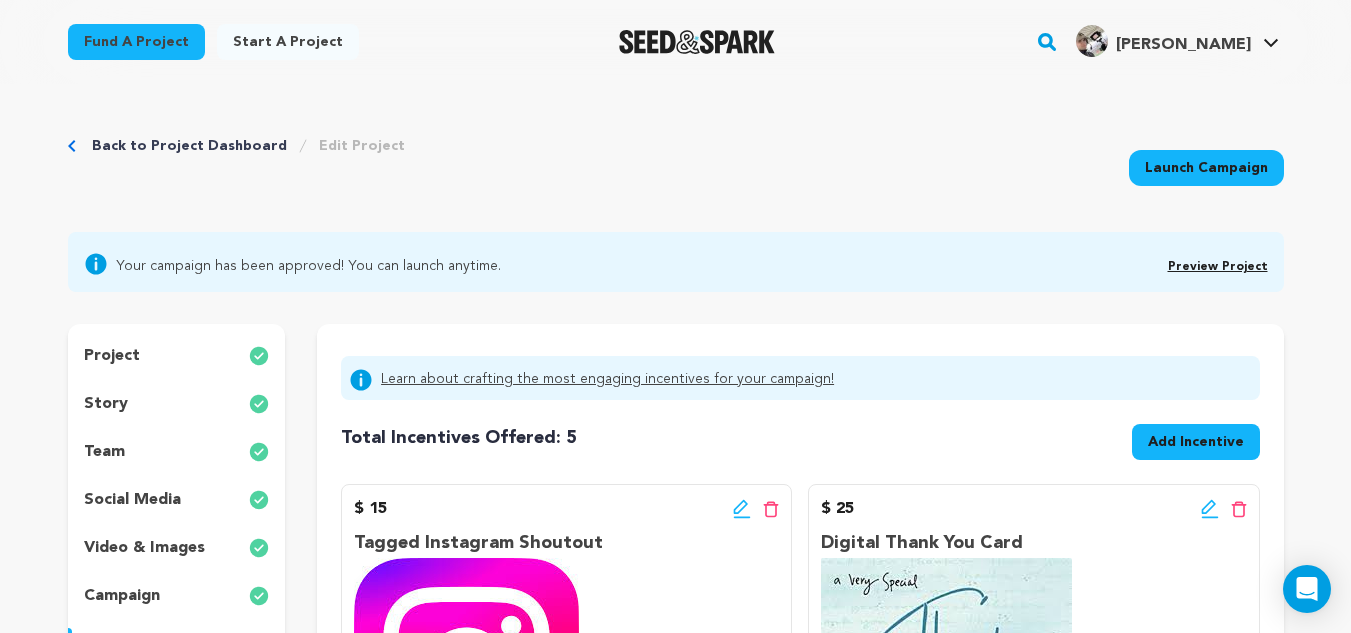 click on "project" at bounding box center [112, 356] 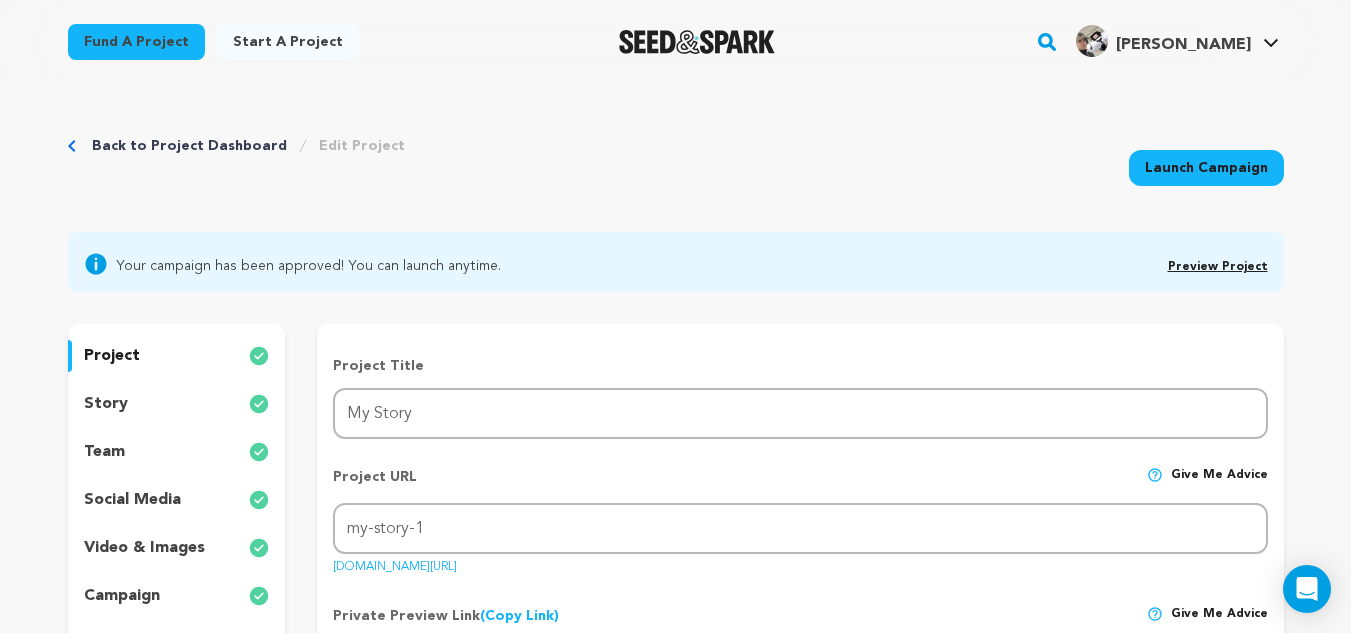 click on "Launch Campaign" at bounding box center (1206, 168) 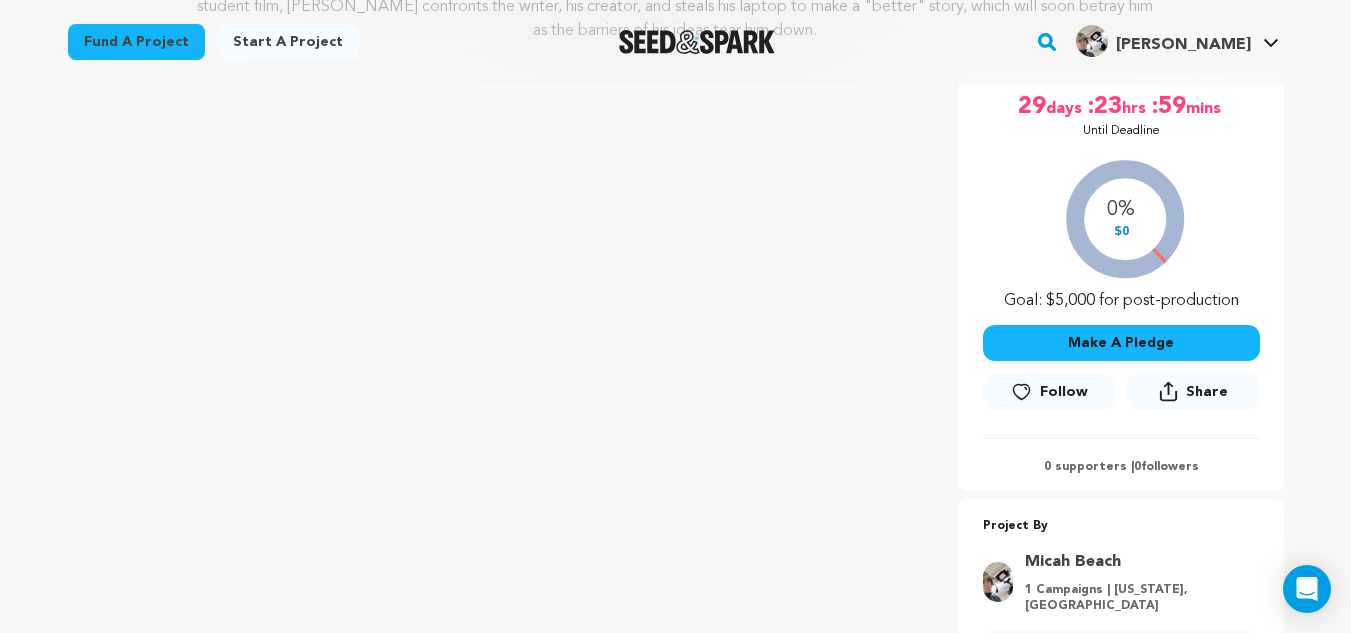 scroll, scrollTop: 334, scrollLeft: 0, axis: vertical 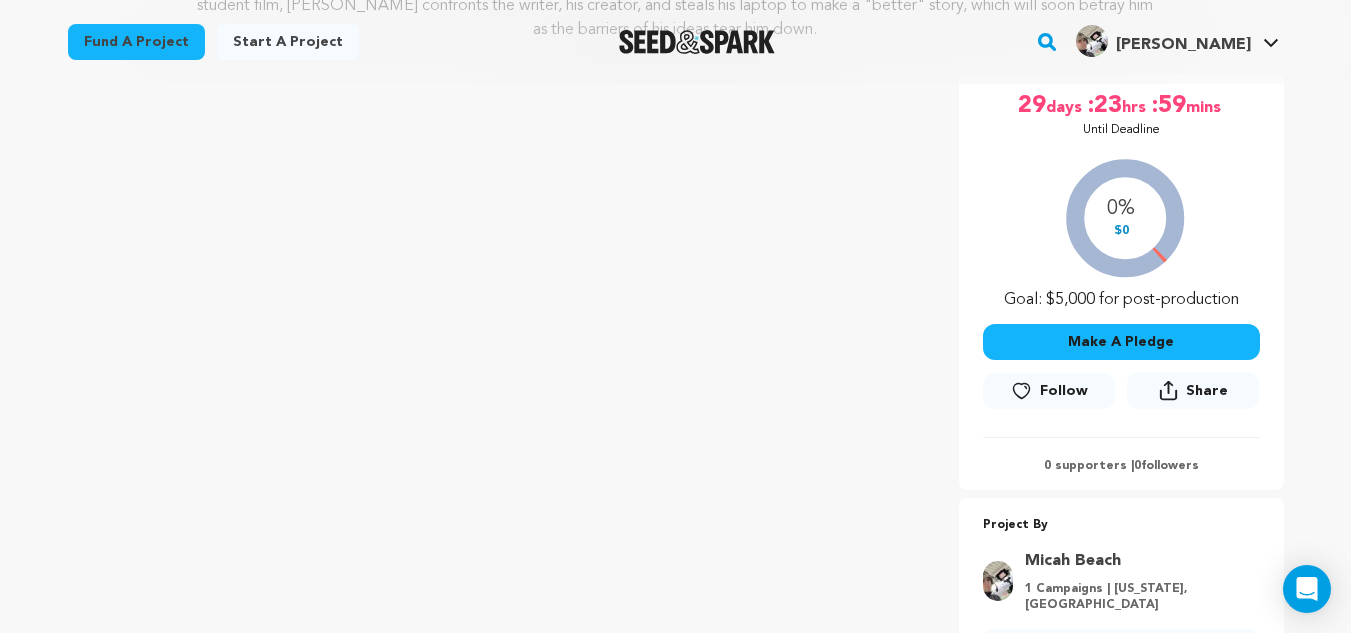 click on "Share" at bounding box center (1207, 391) 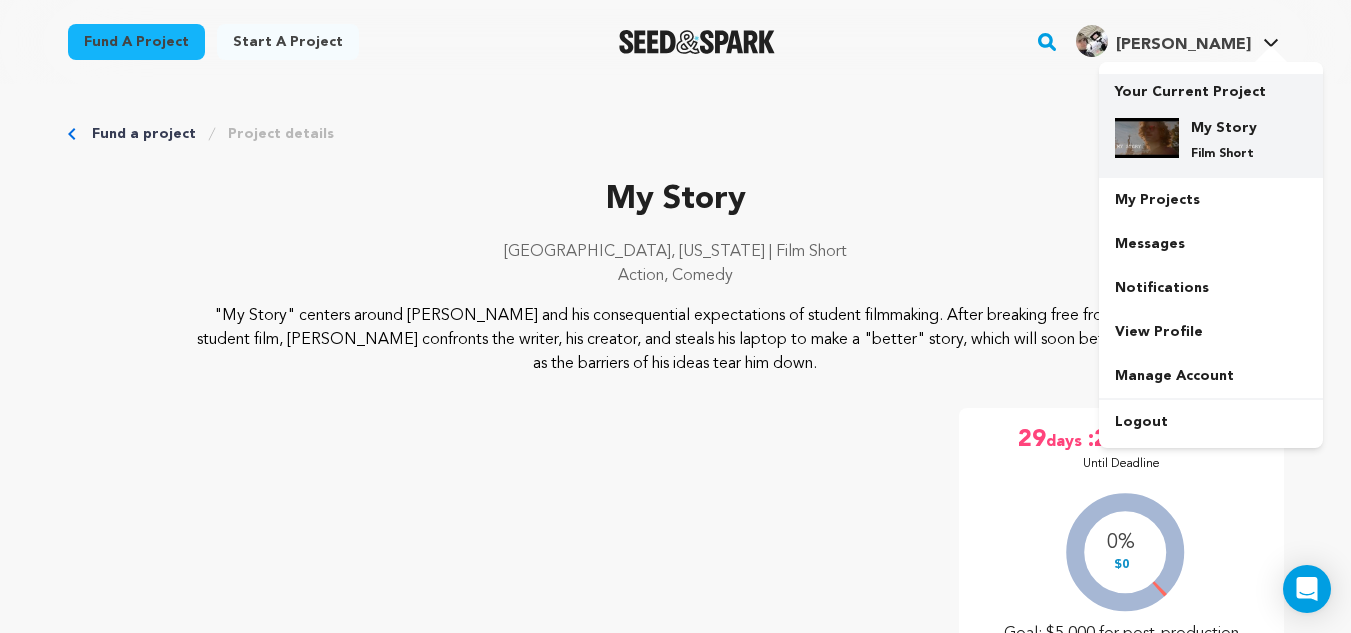 click on "My Story" at bounding box center (1227, 128) 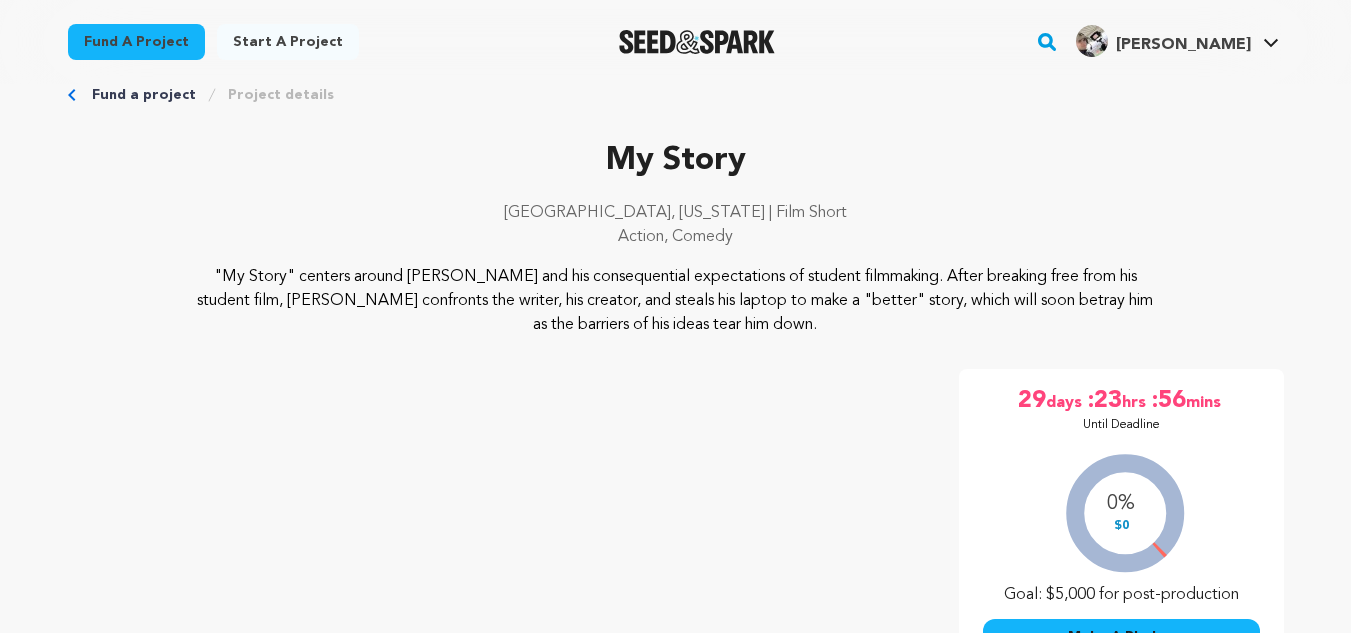 scroll, scrollTop: 0, scrollLeft: 0, axis: both 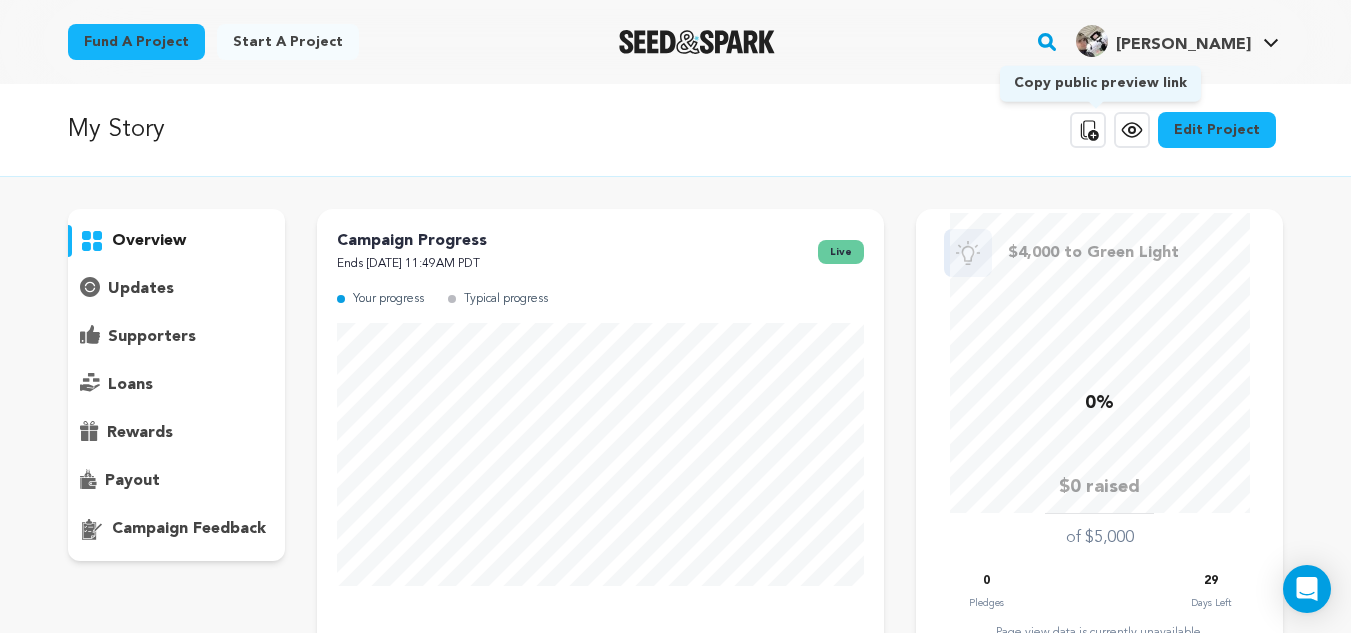 click 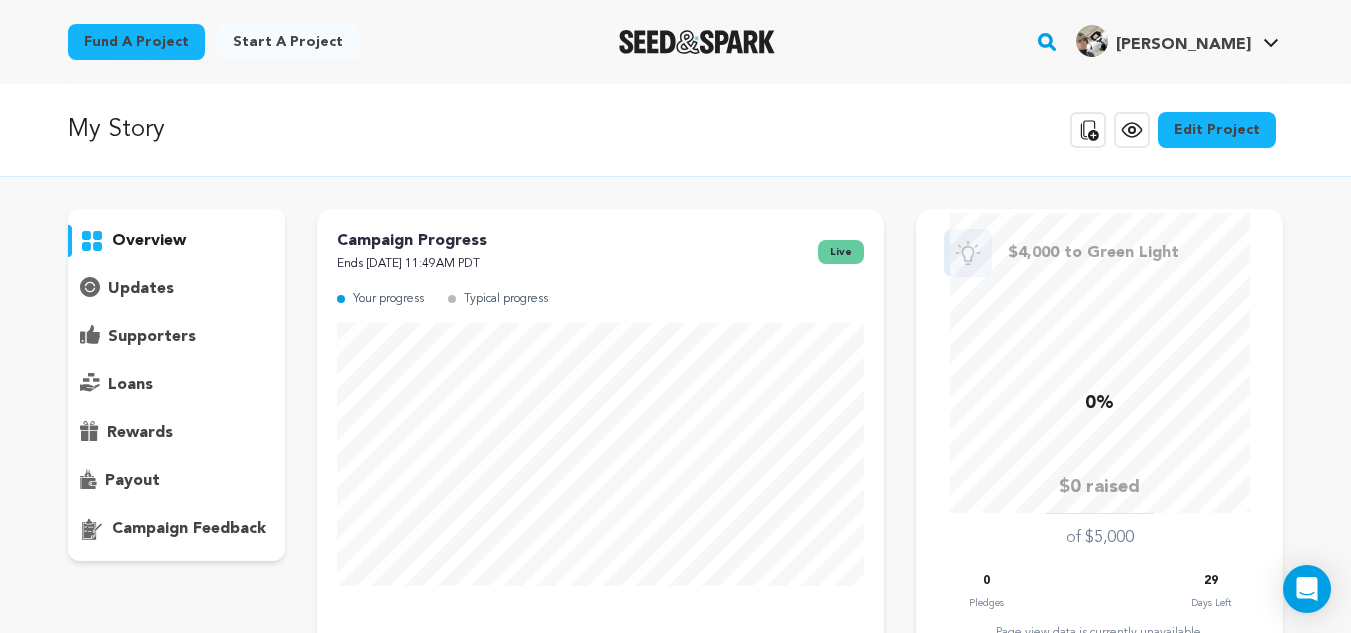 click 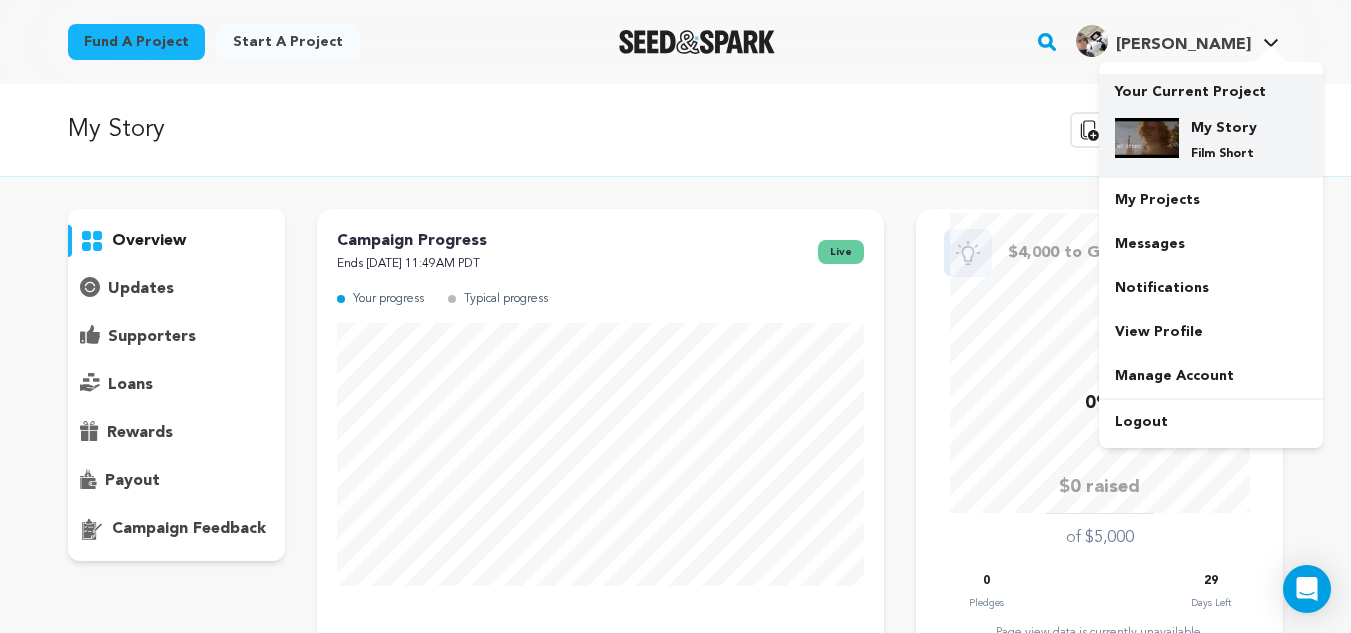 click on "My Story" at bounding box center [1227, 128] 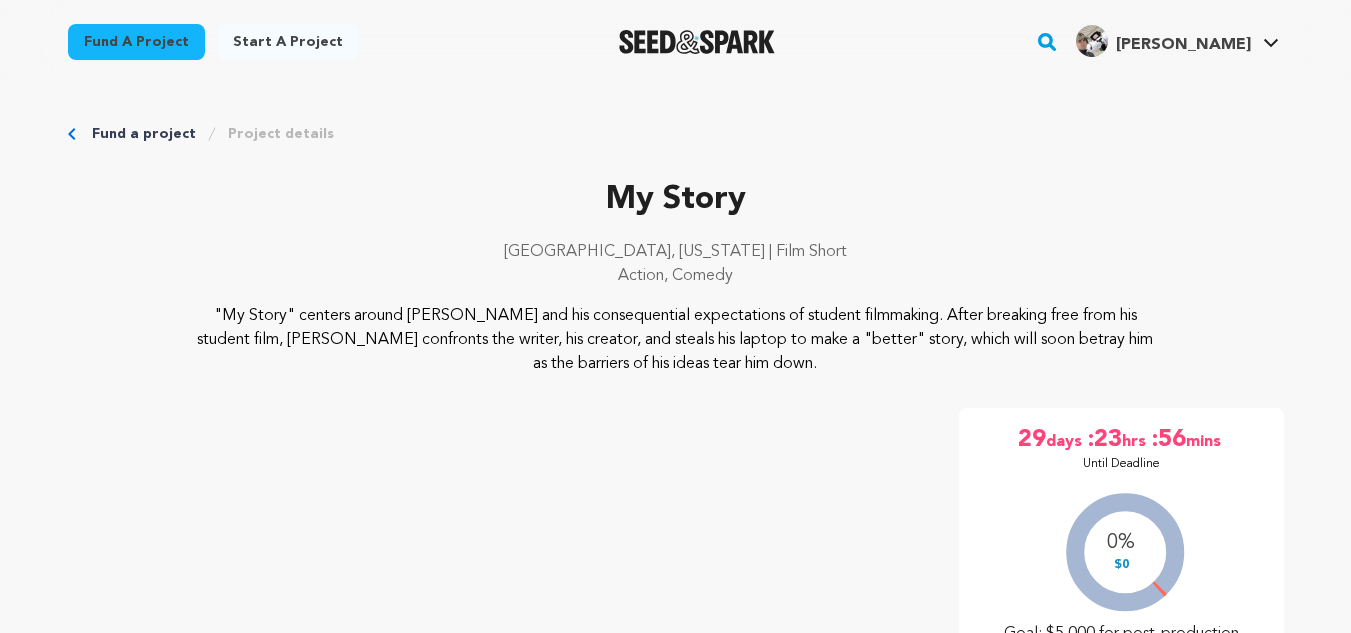 scroll, scrollTop: 0, scrollLeft: 0, axis: both 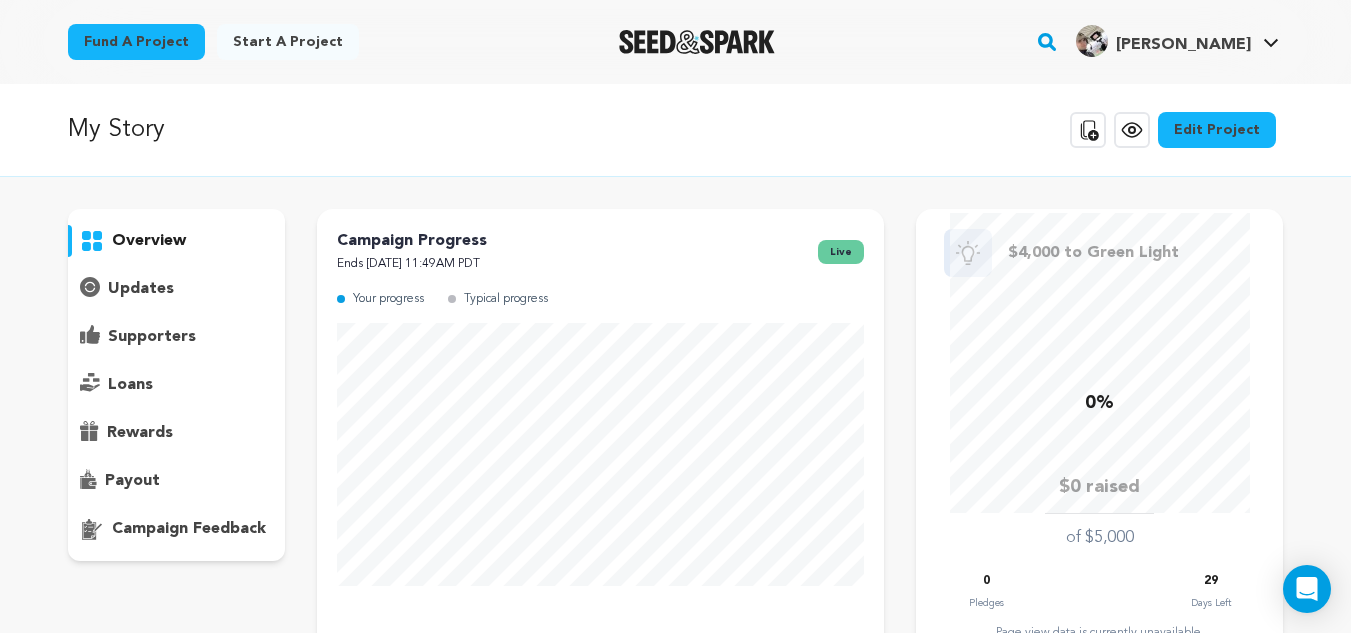 click 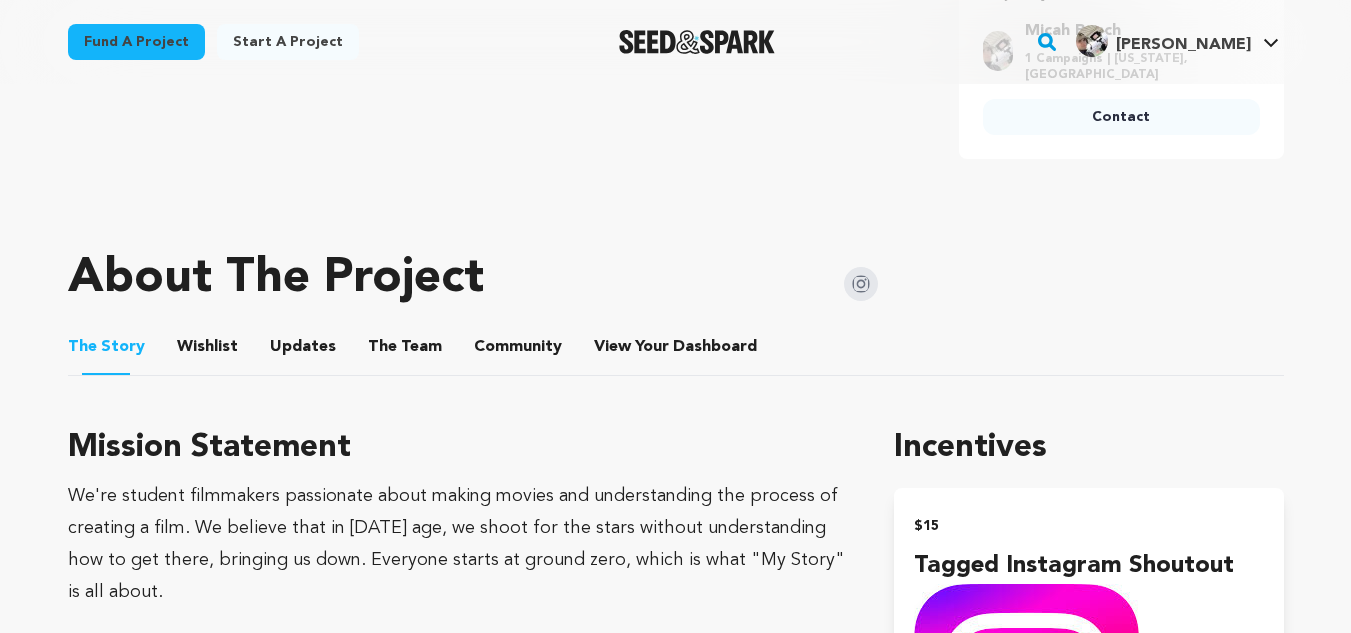 scroll, scrollTop: 879, scrollLeft: 0, axis: vertical 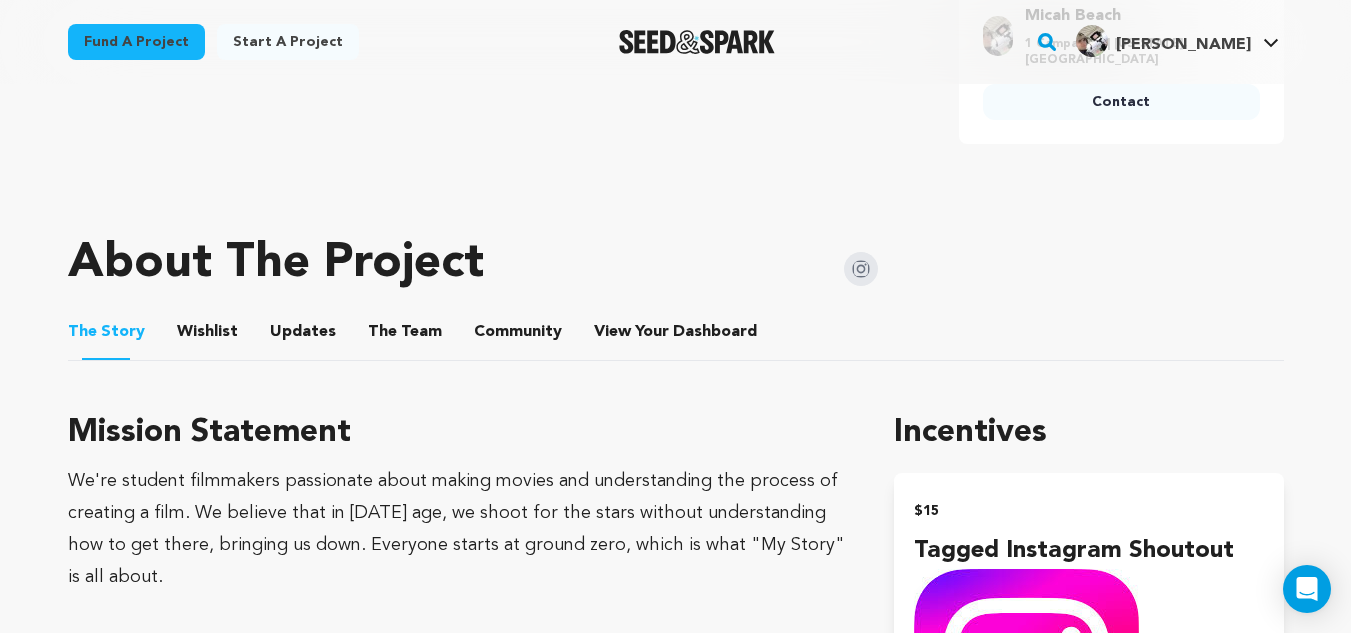 click on "The Team" at bounding box center (405, 336) 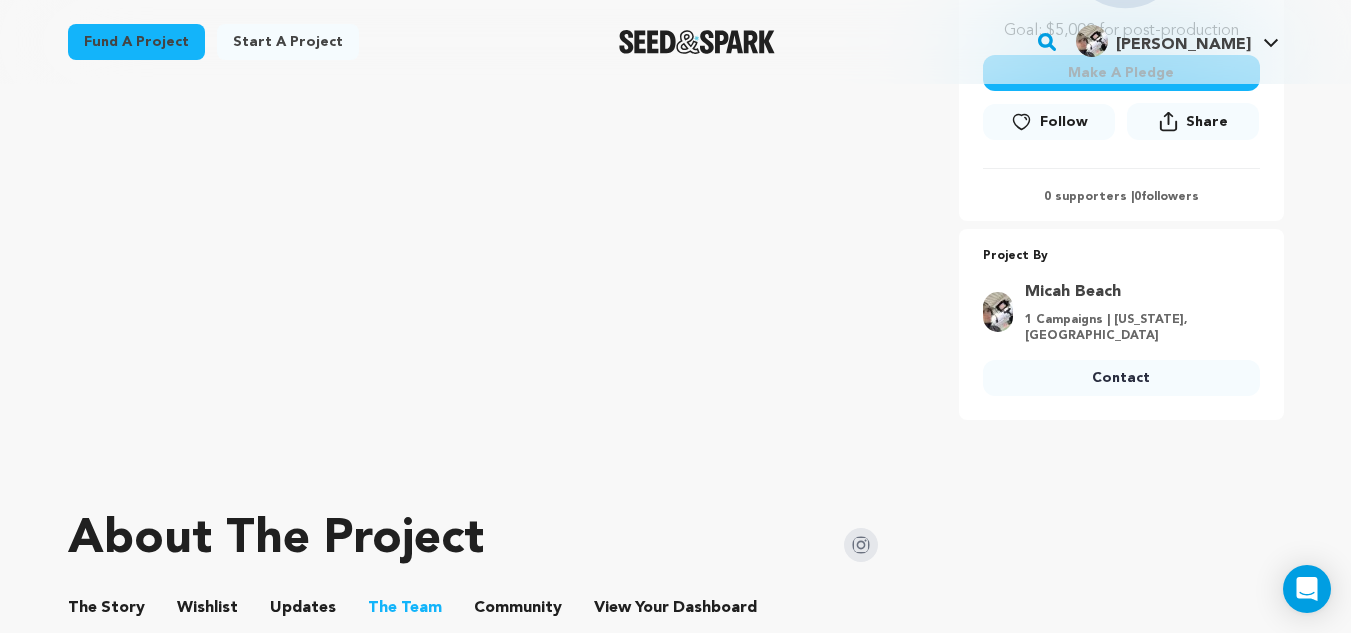 scroll, scrollTop: 580, scrollLeft: 0, axis: vertical 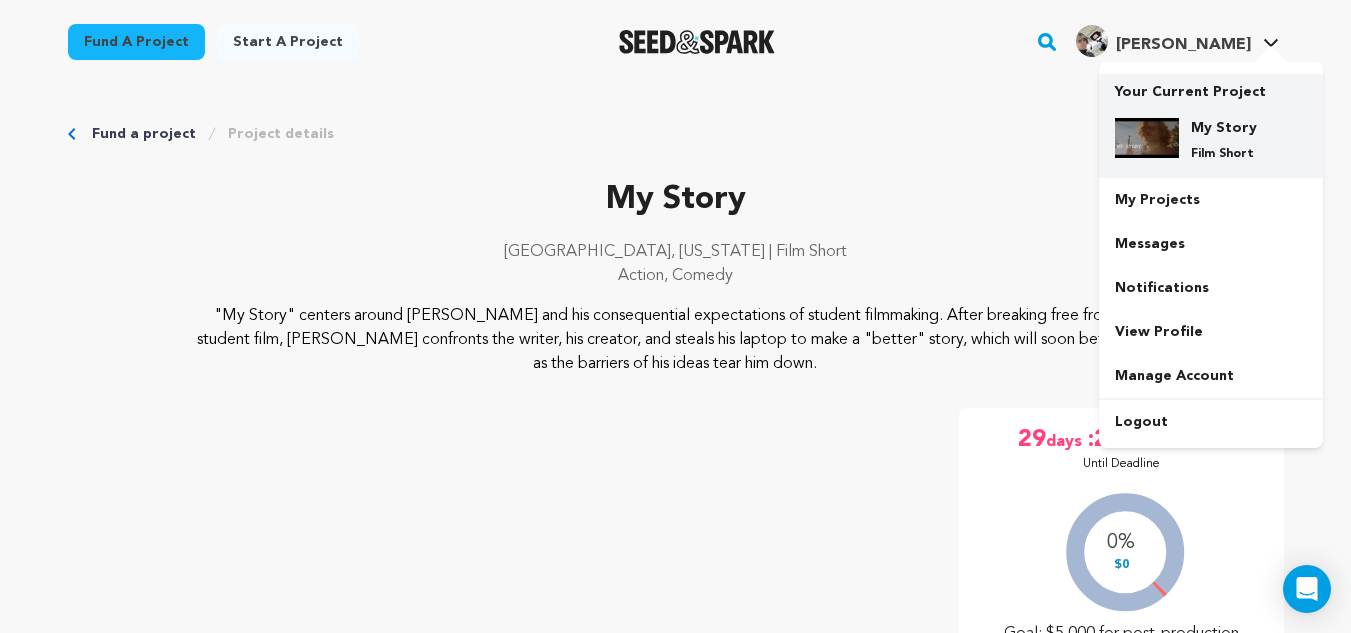 click on "My Story
Film Short" at bounding box center [1211, 140] 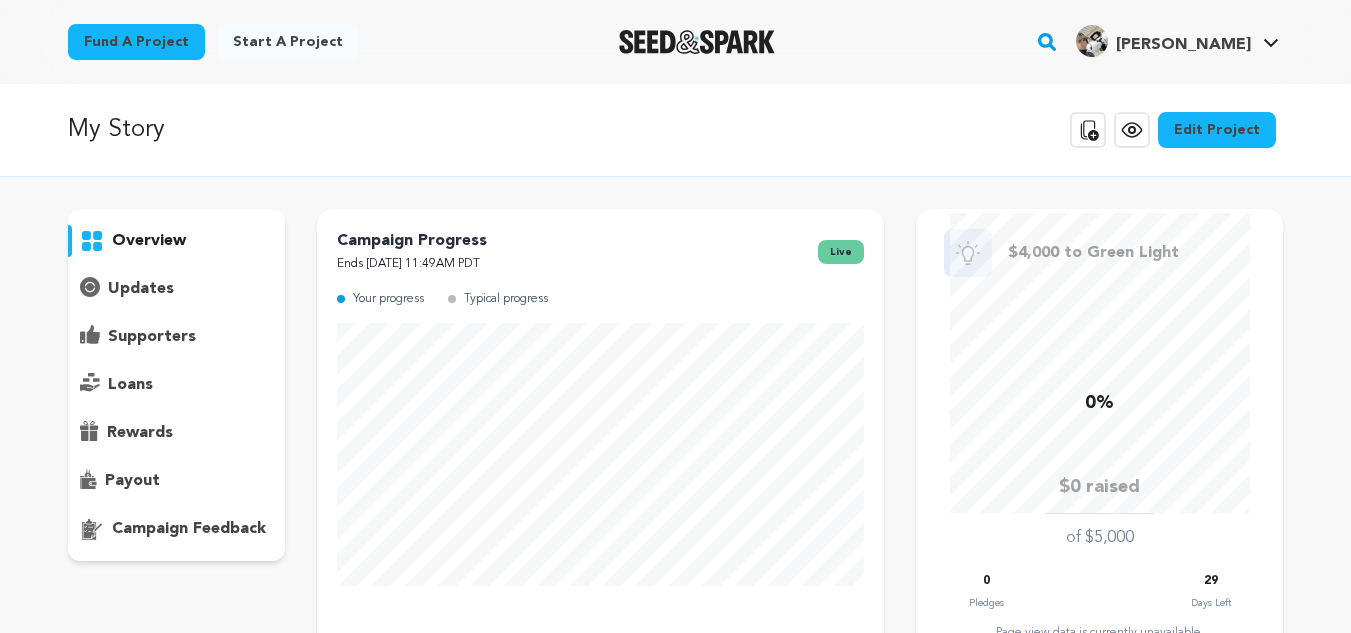 scroll, scrollTop: 0, scrollLeft: 0, axis: both 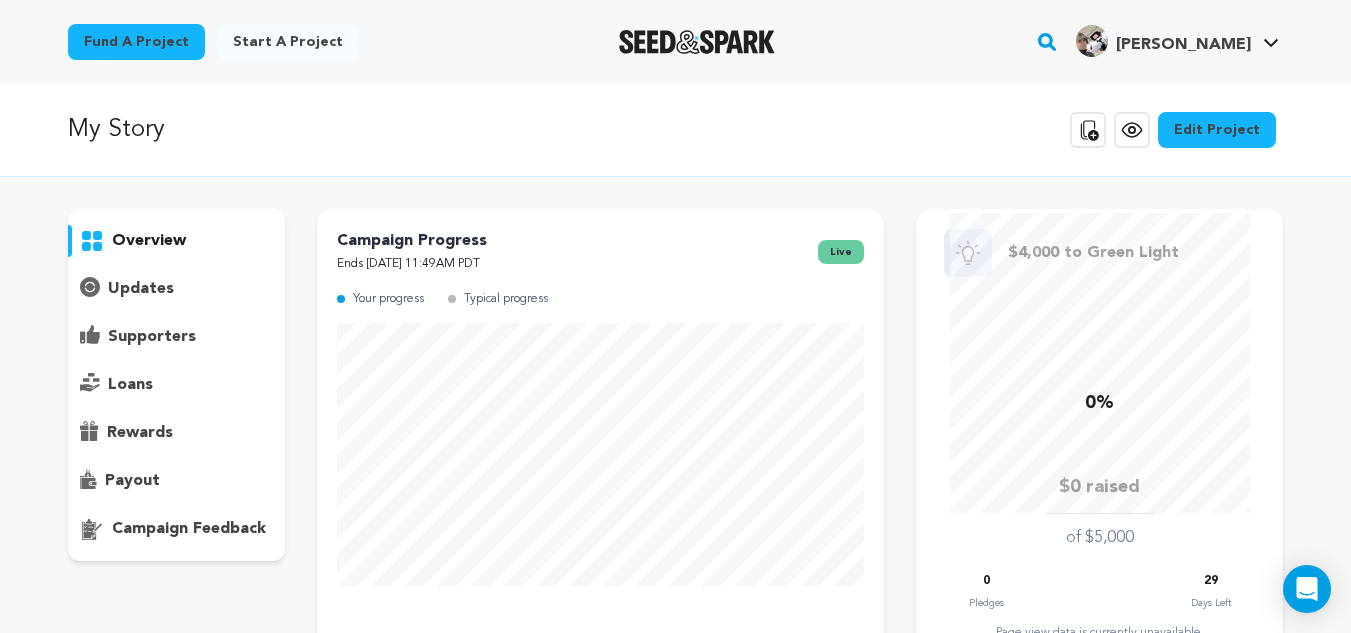 click on "Edit Project" at bounding box center (1217, 130) 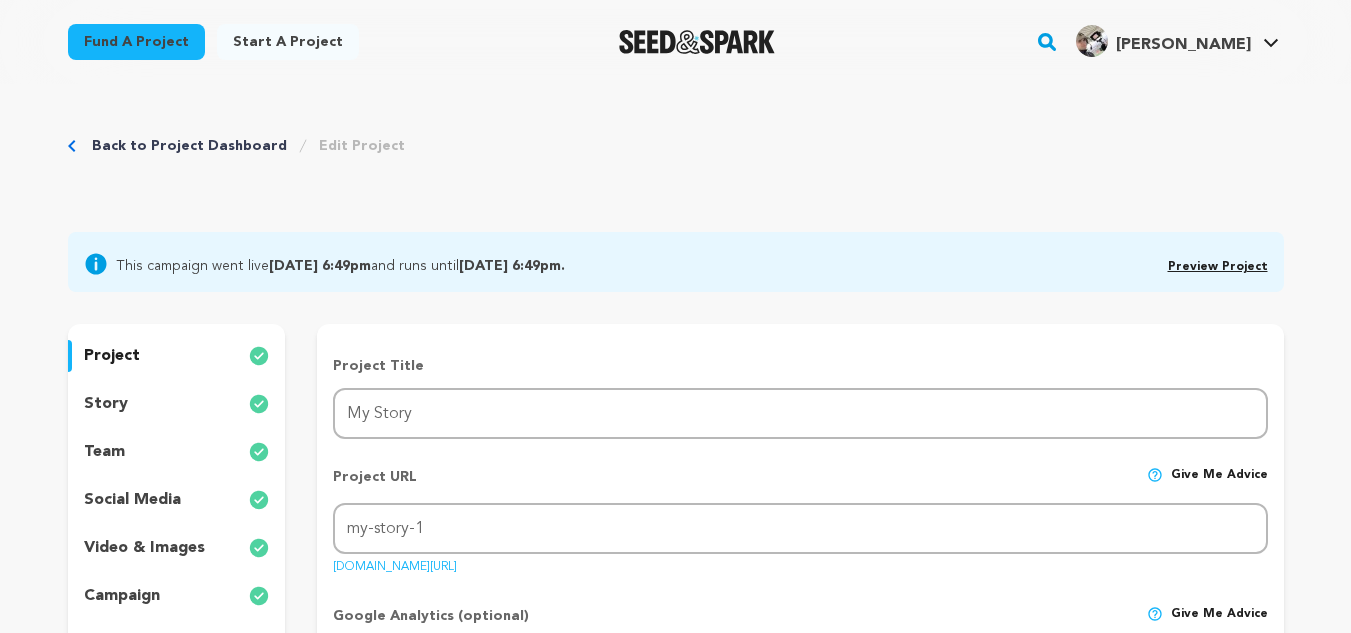 scroll, scrollTop: 0, scrollLeft: 0, axis: both 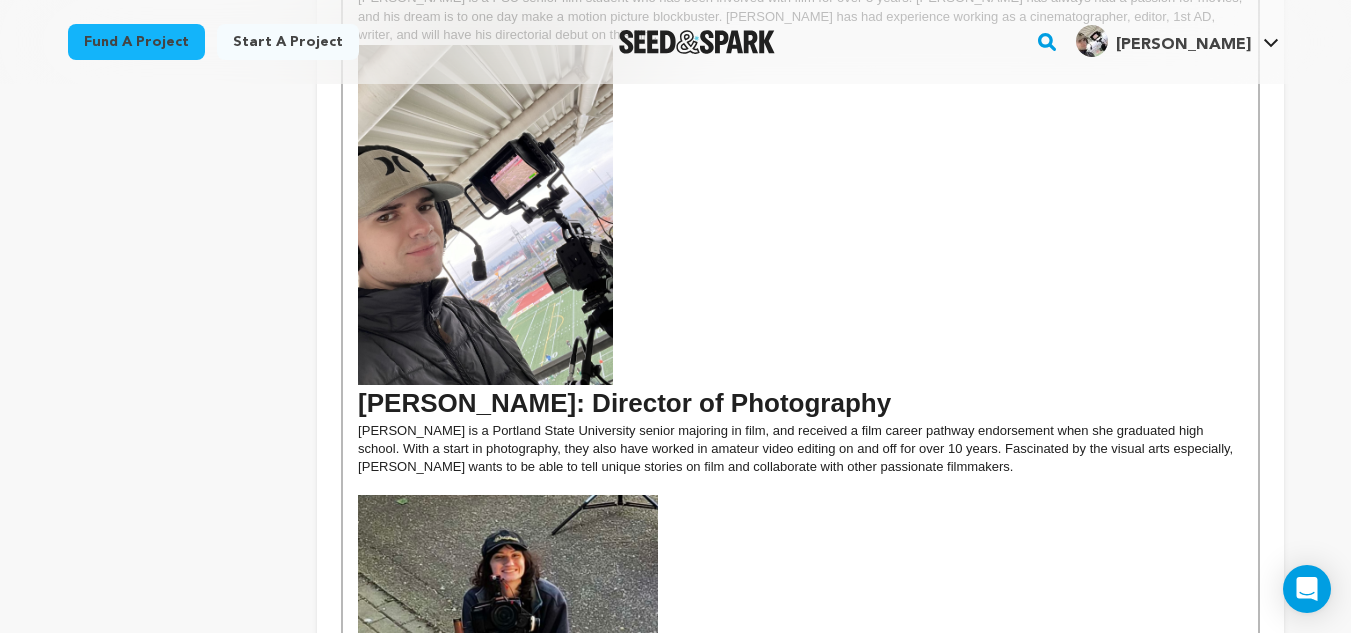 click on "lie Miele: Director of Photography" at bounding box center (800, 233) 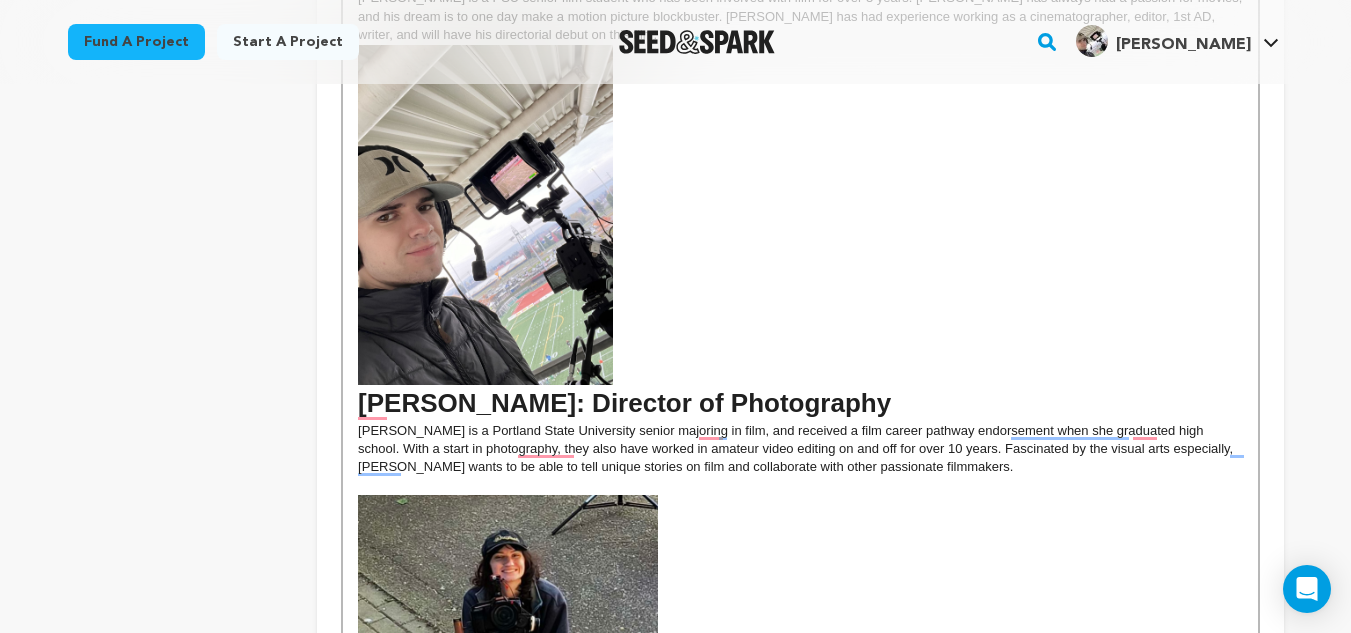 type 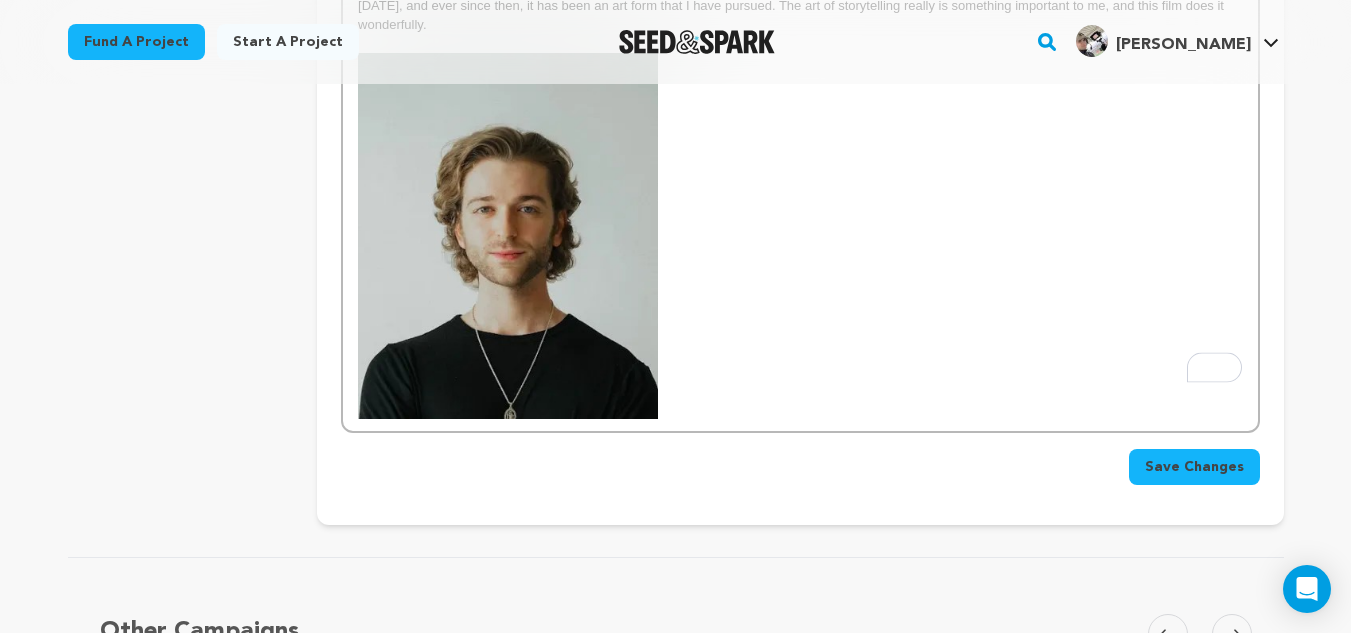 scroll, scrollTop: 2290, scrollLeft: 0, axis: vertical 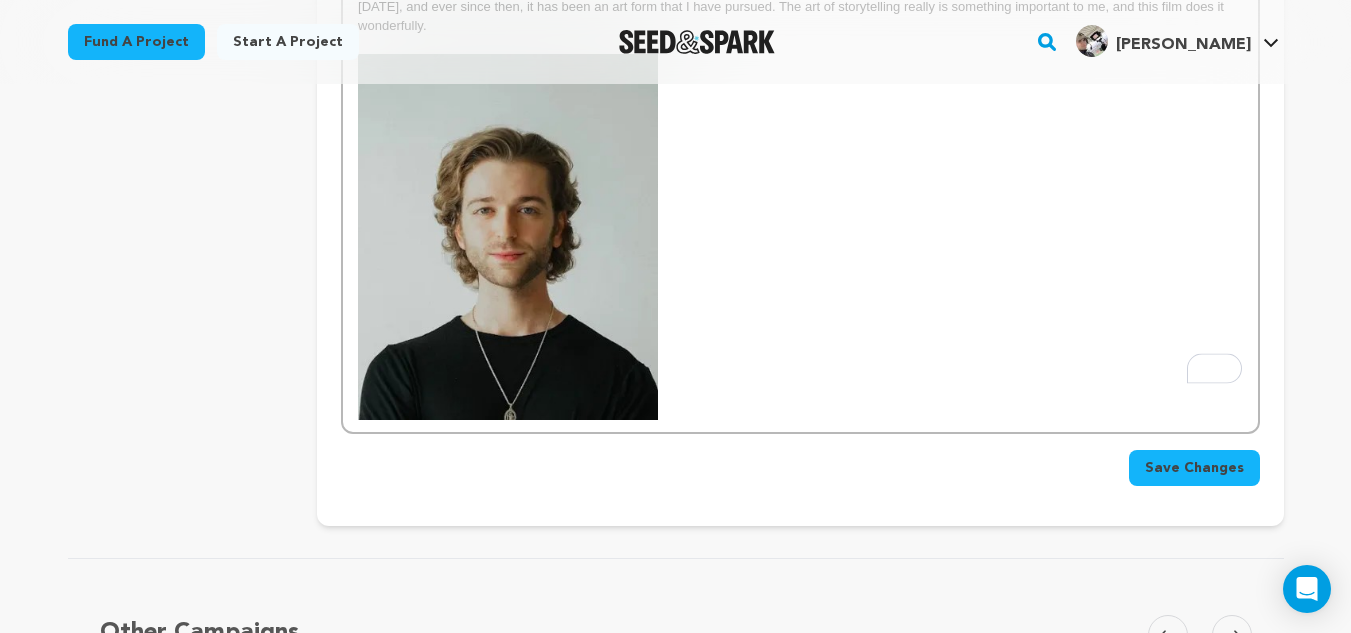 click on "Save Changes" at bounding box center (1194, 468) 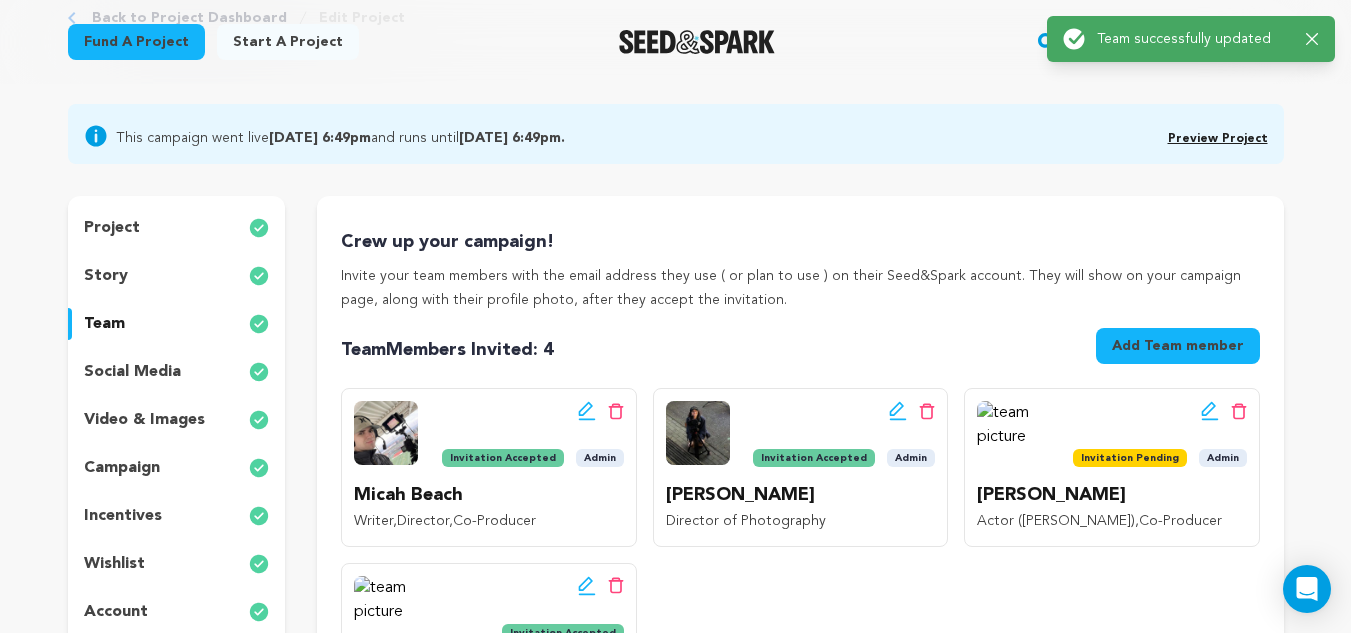scroll, scrollTop: 0, scrollLeft: 0, axis: both 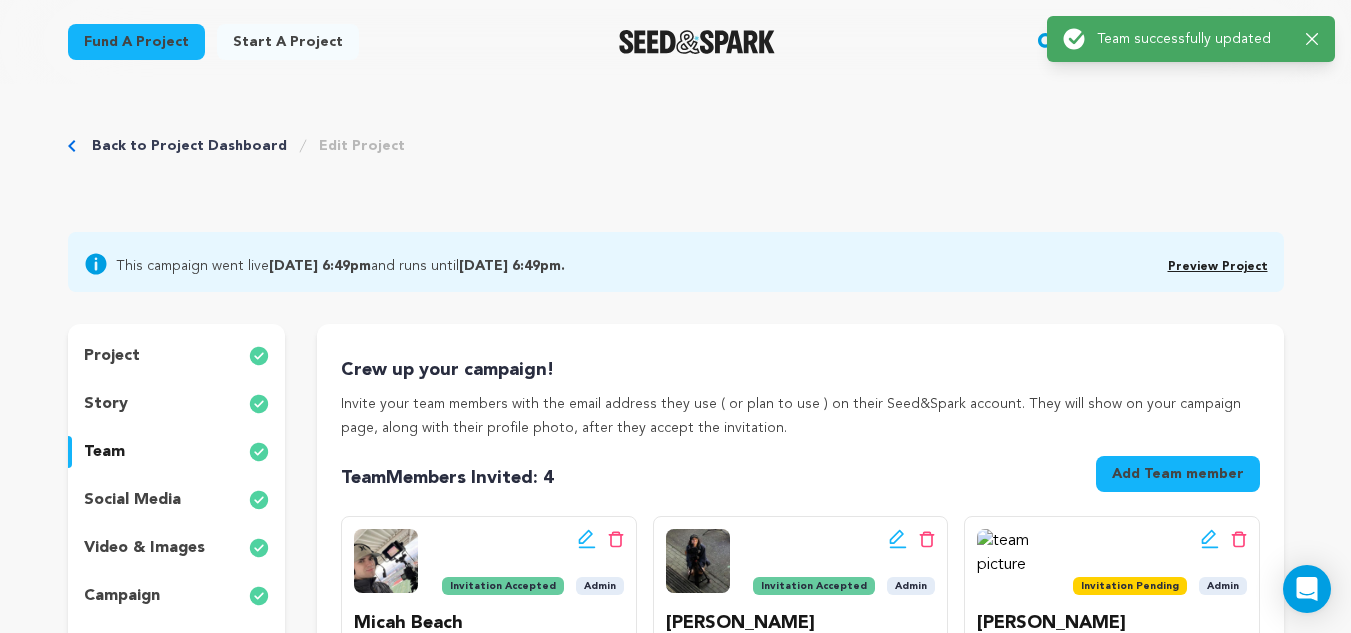 click 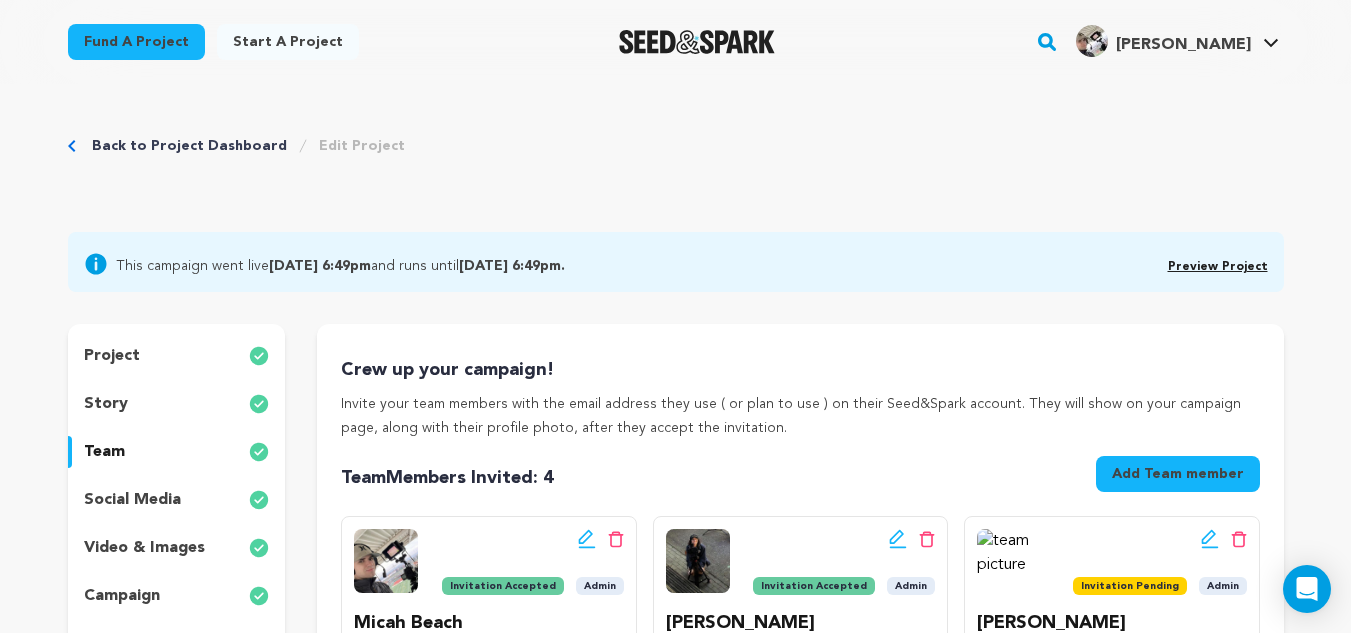 drag, startPoint x: 1309, startPoint y: 38, endPoint x: 1137, endPoint y: 49, distance: 172.35138 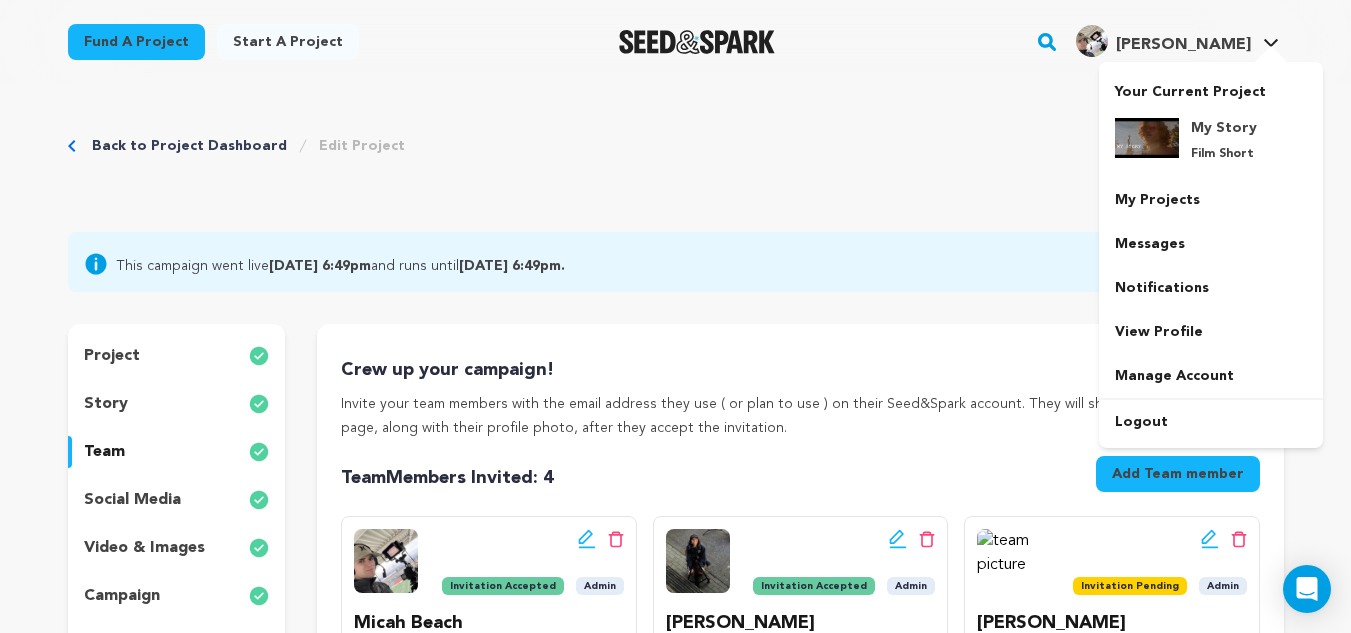 click on "[PERSON_NAME]" at bounding box center (1183, 45) 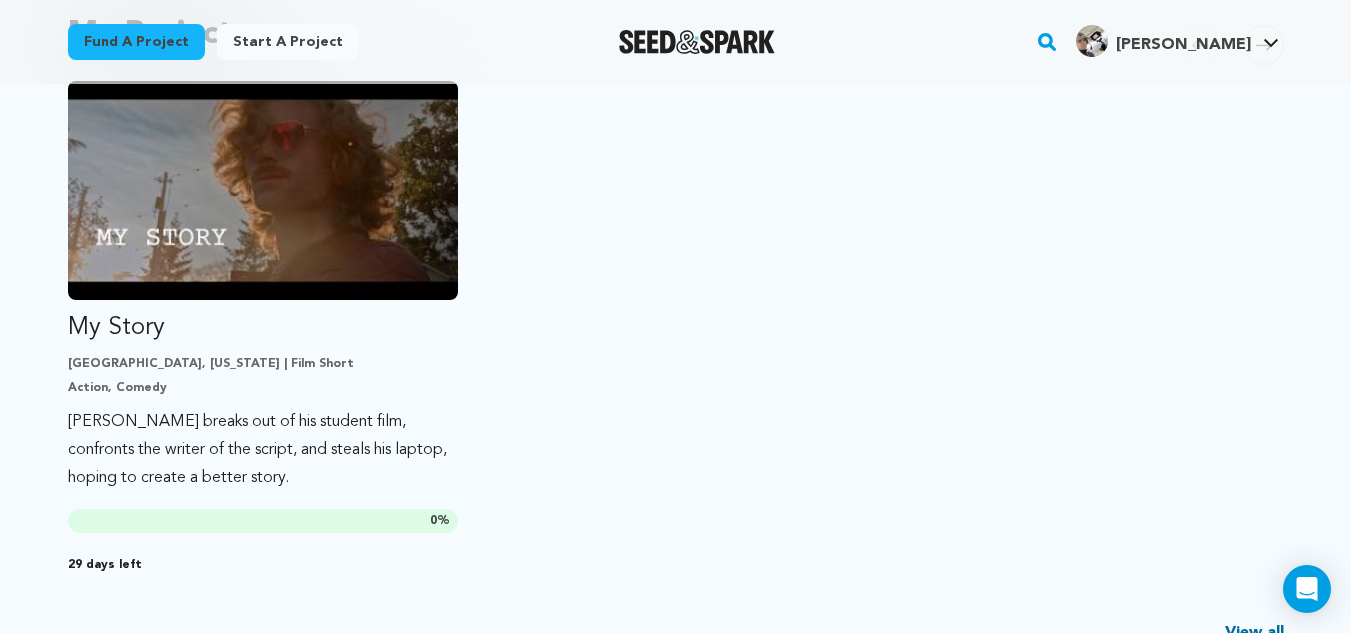 scroll, scrollTop: 509, scrollLeft: 0, axis: vertical 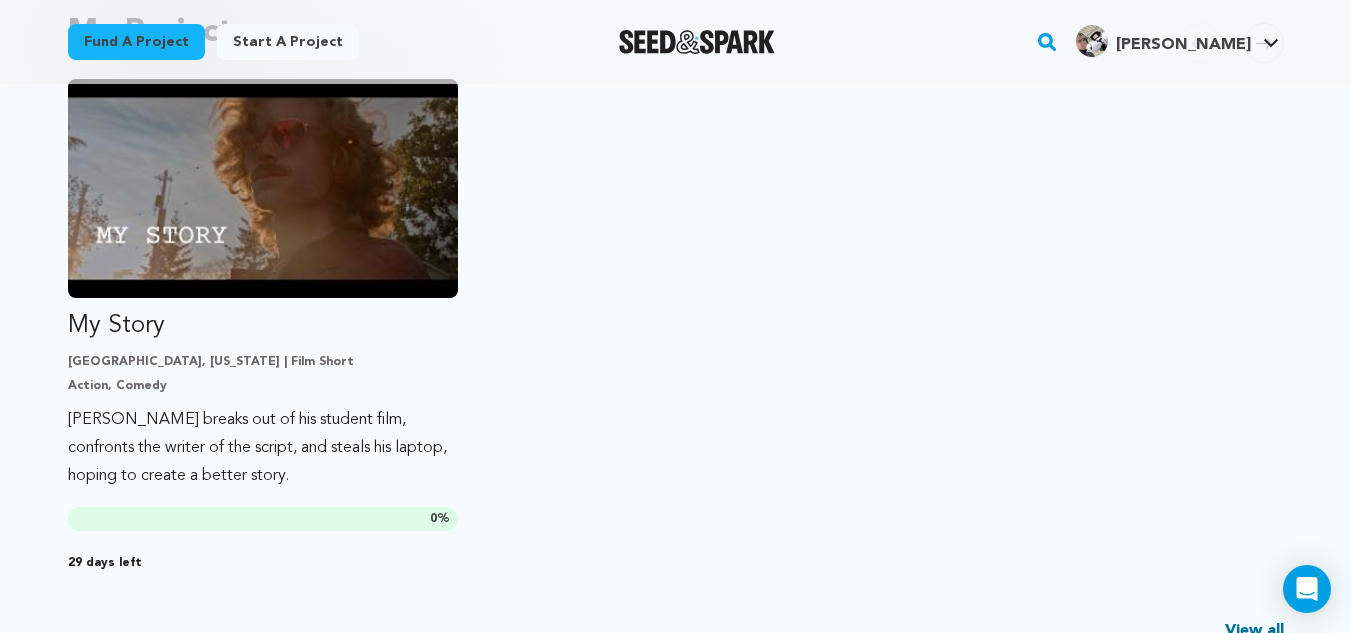 click on "My Story
[GEOGRAPHIC_DATA], [US_STATE] | Film Short
Action, Comedy
[PERSON_NAME] breaks out of his student film, confronts the writer of the script, and steals his laptop, hoping to create a better story.
0 %
29 days left" at bounding box center [676, 329] 